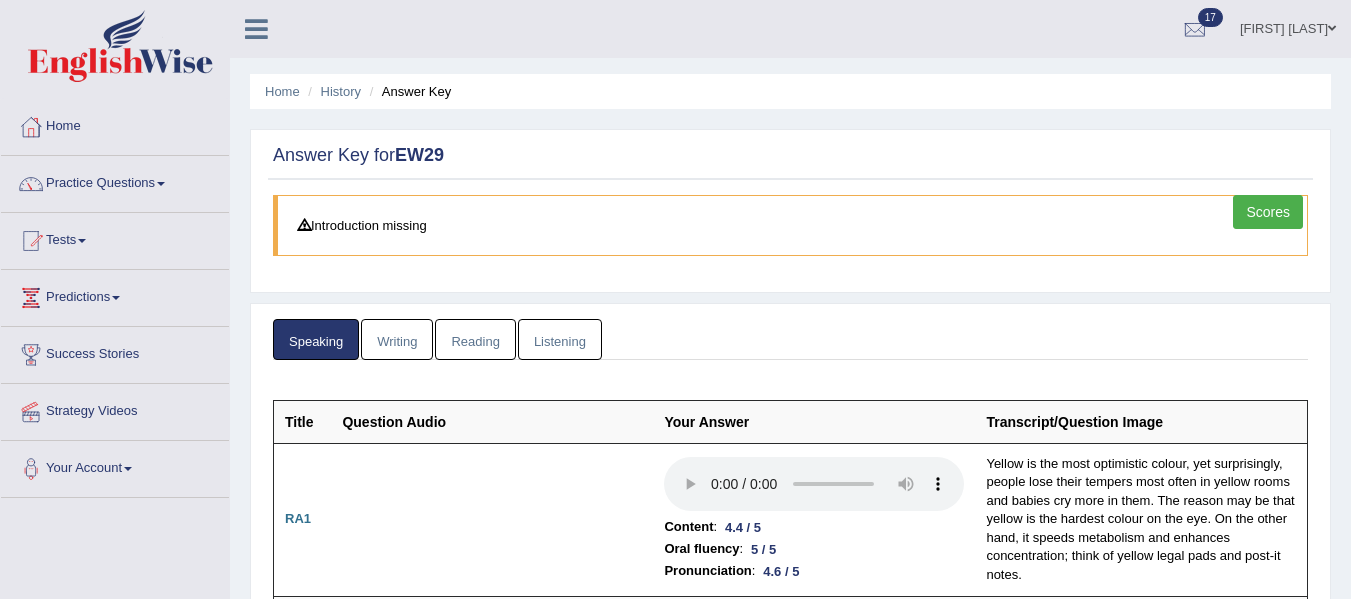 scroll, scrollTop: 0, scrollLeft: 0, axis: both 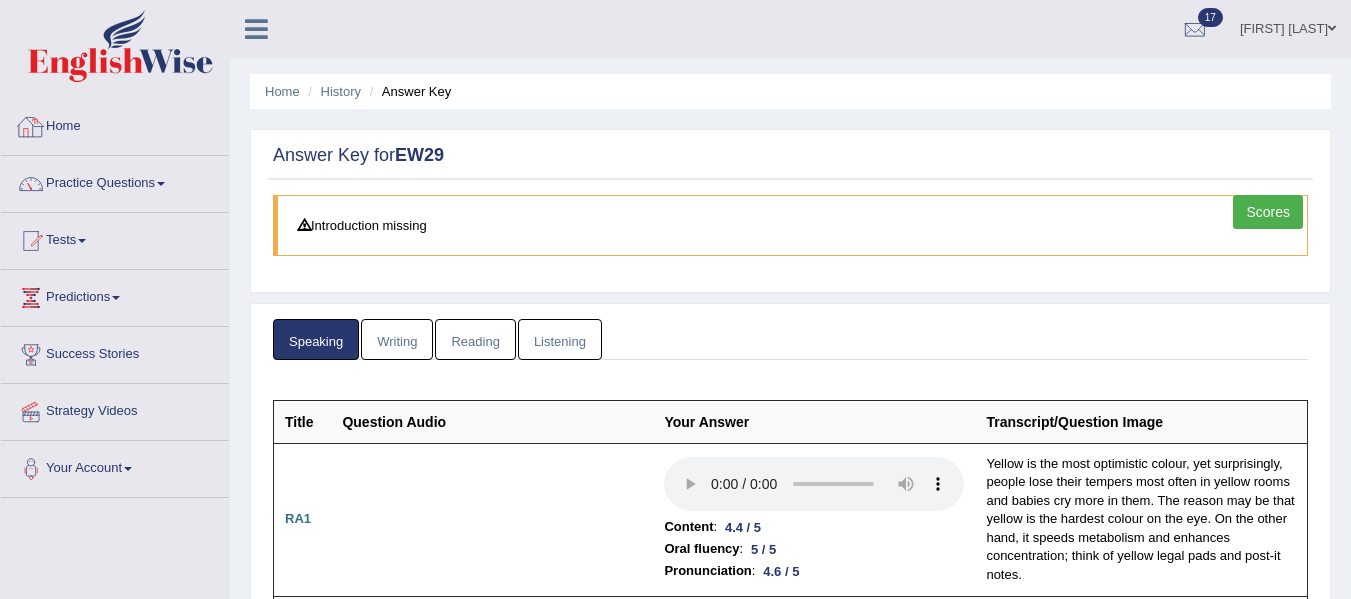 click on "Home" at bounding box center (115, 124) 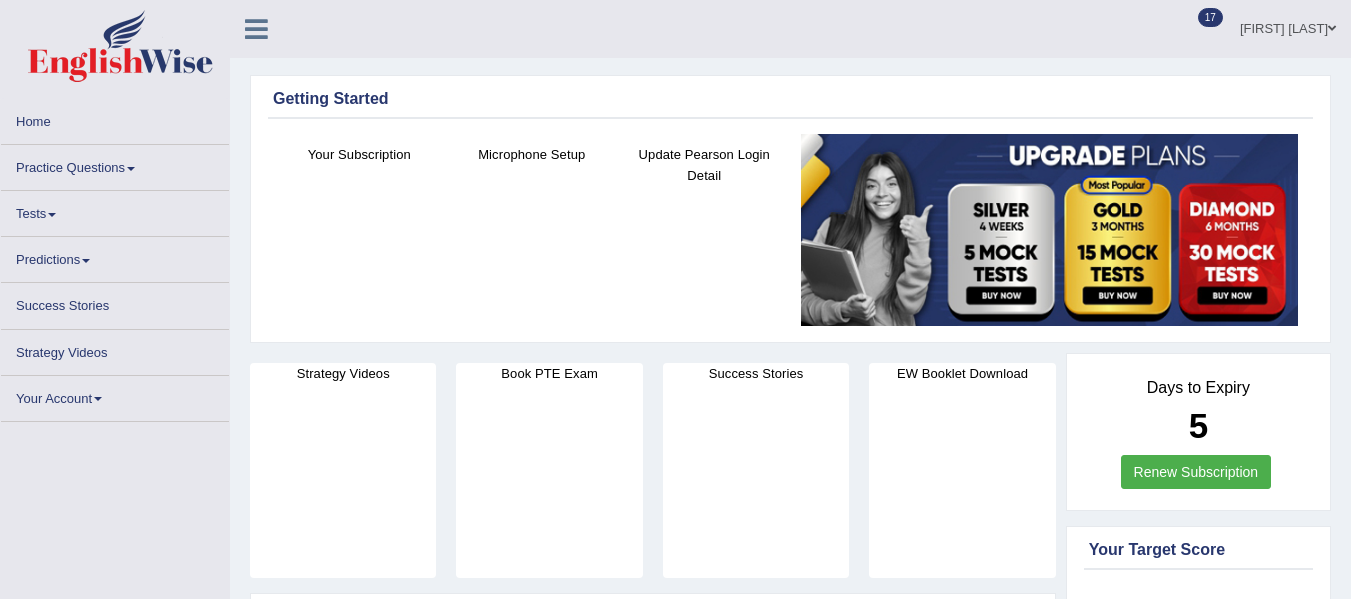 scroll, scrollTop: 0, scrollLeft: 0, axis: both 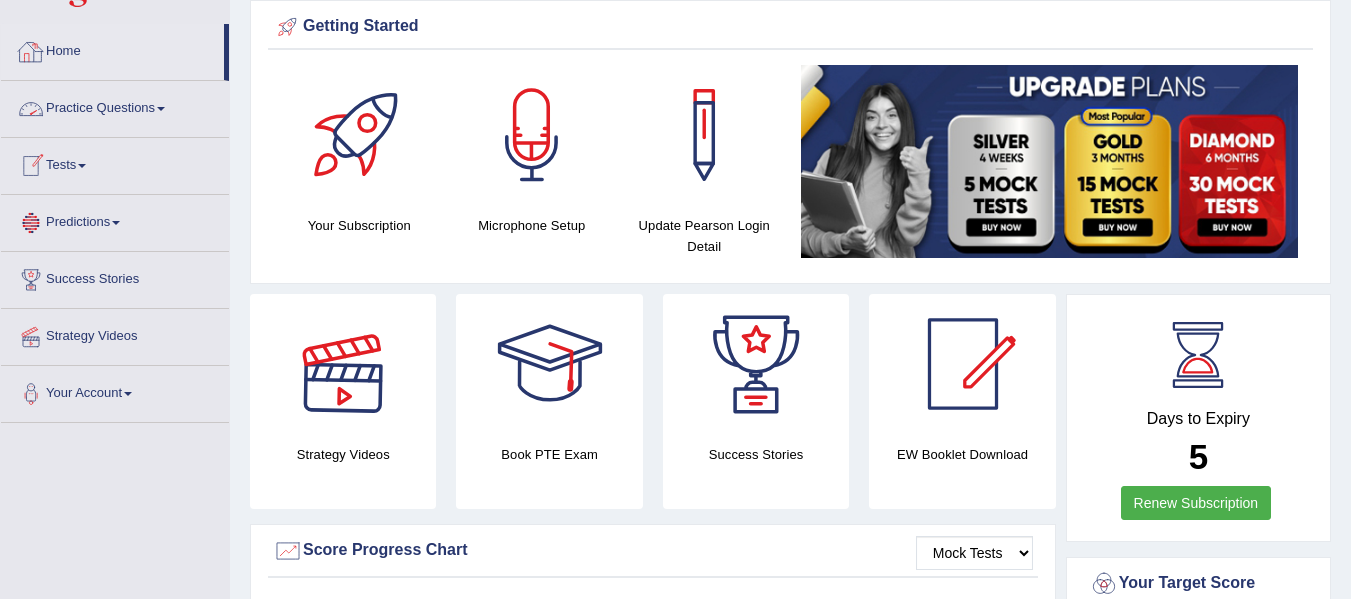 click on "Practice Questions" at bounding box center (115, 106) 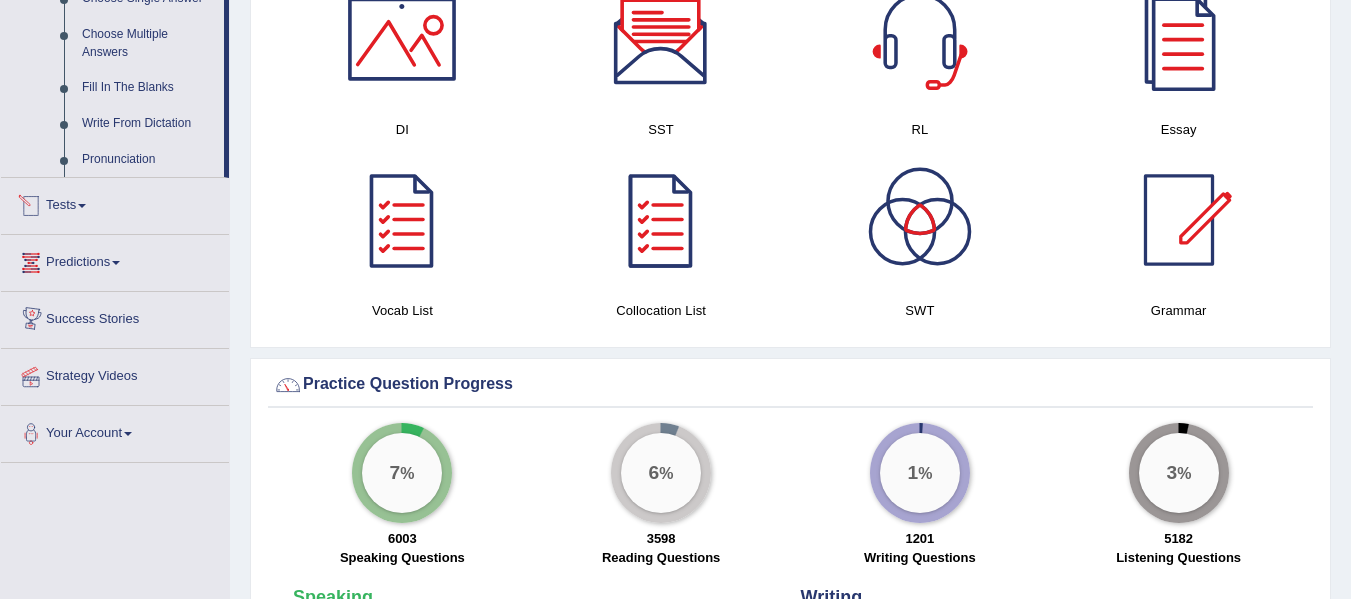 click on "Tests" at bounding box center [115, 203] 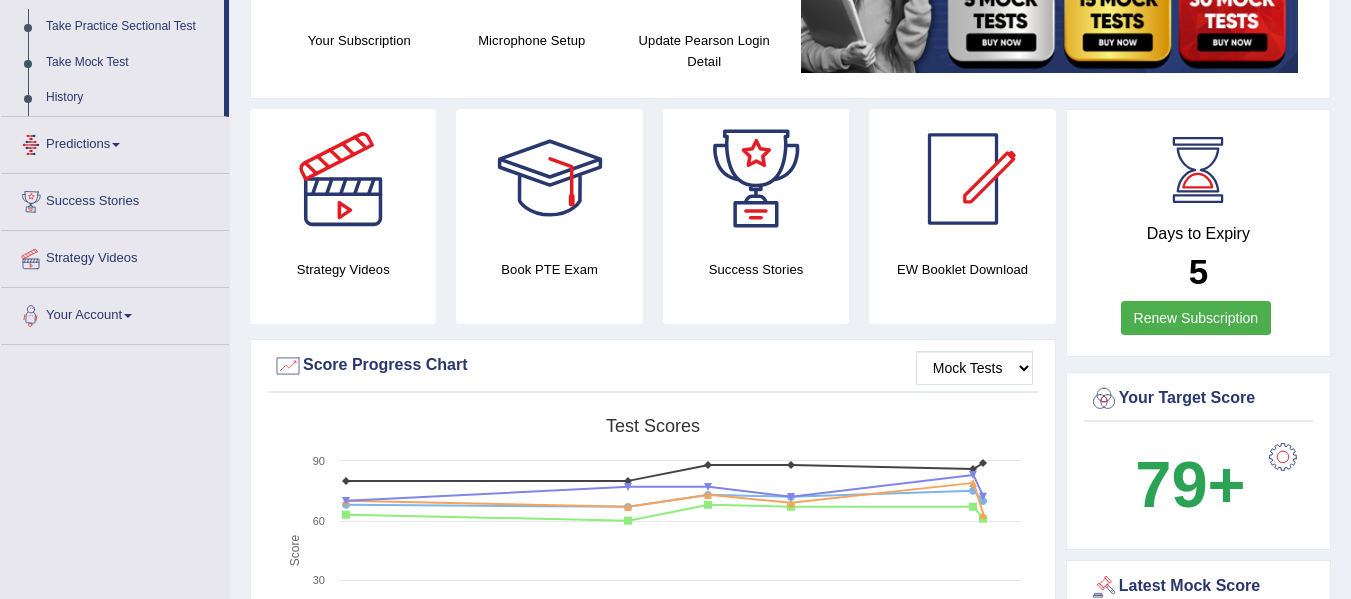 scroll, scrollTop: 259, scrollLeft: 0, axis: vertical 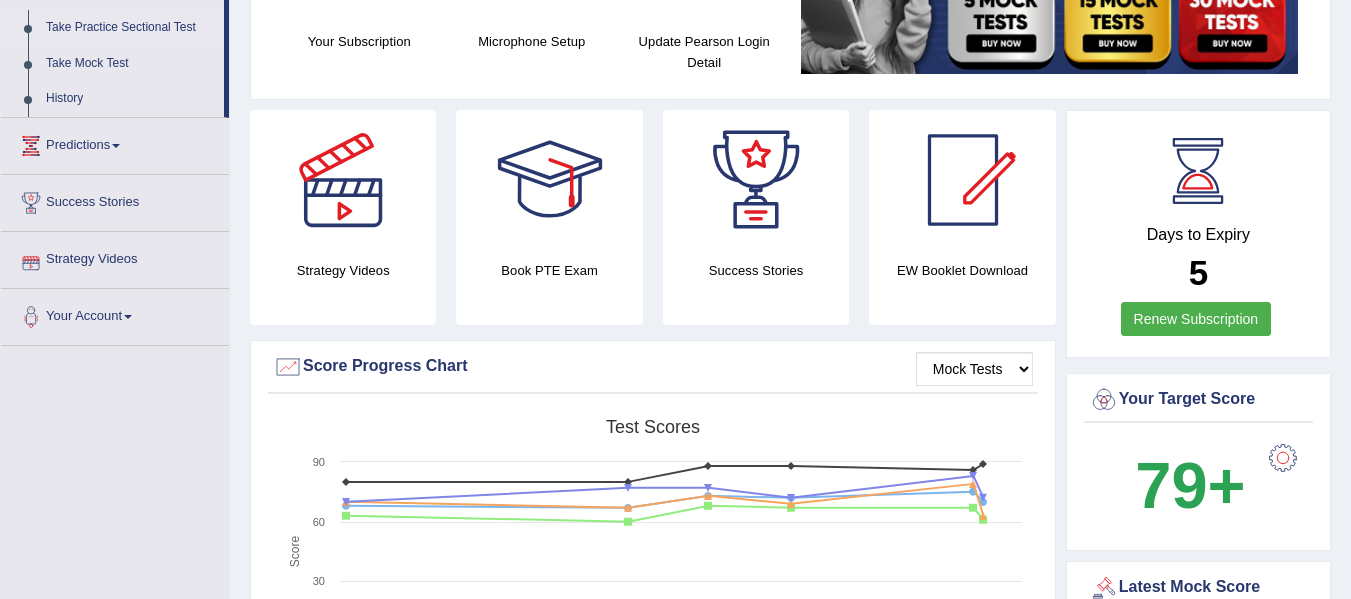 click on "Take Practice Sectional Test" at bounding box center [130, 28] 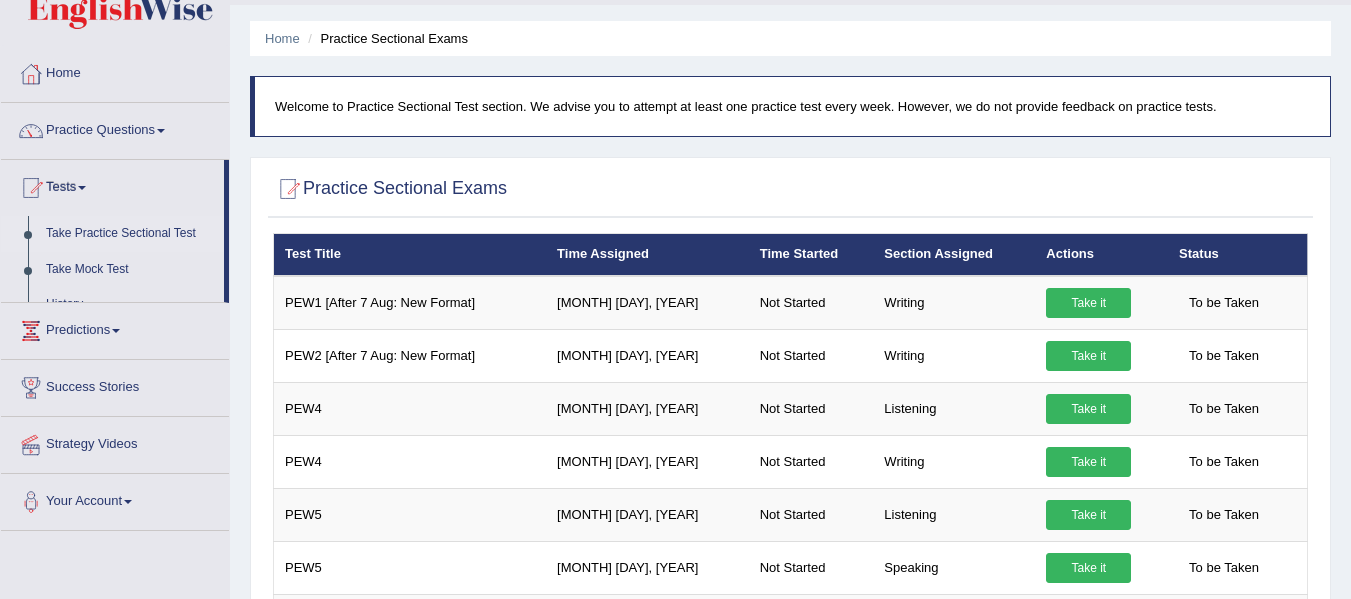 scroll, scrollTop: 0, scrollLeft: 0, axis: both 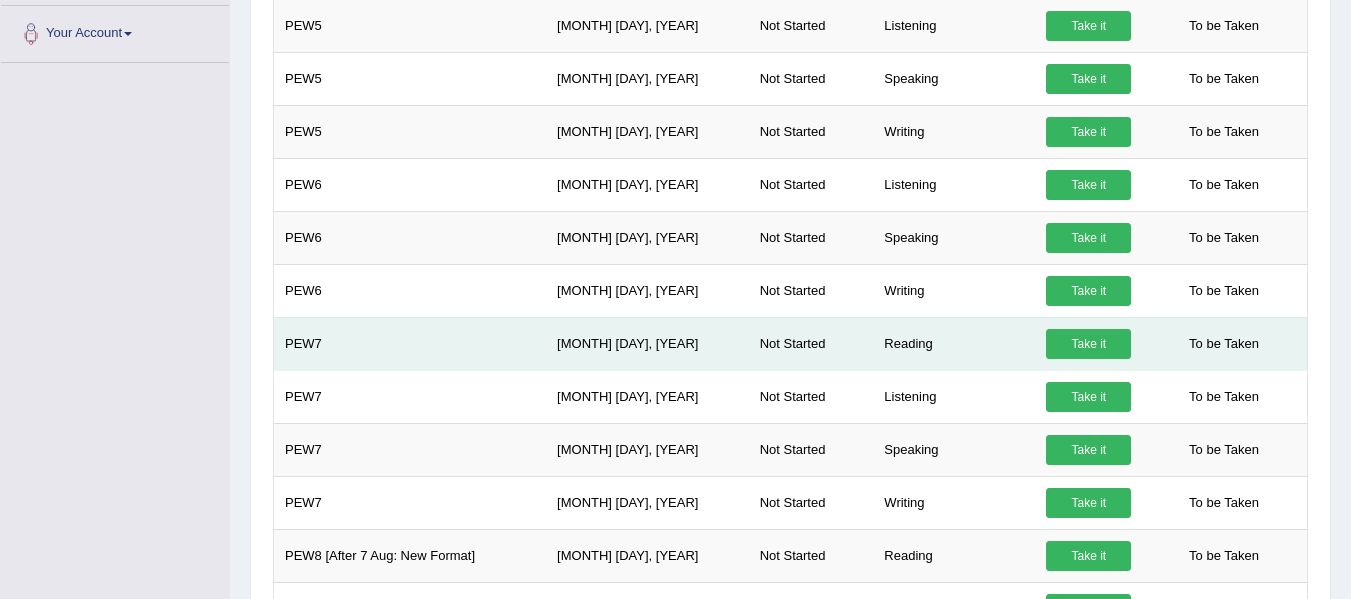 click on "Take it" at bounding box center (1088, 344) 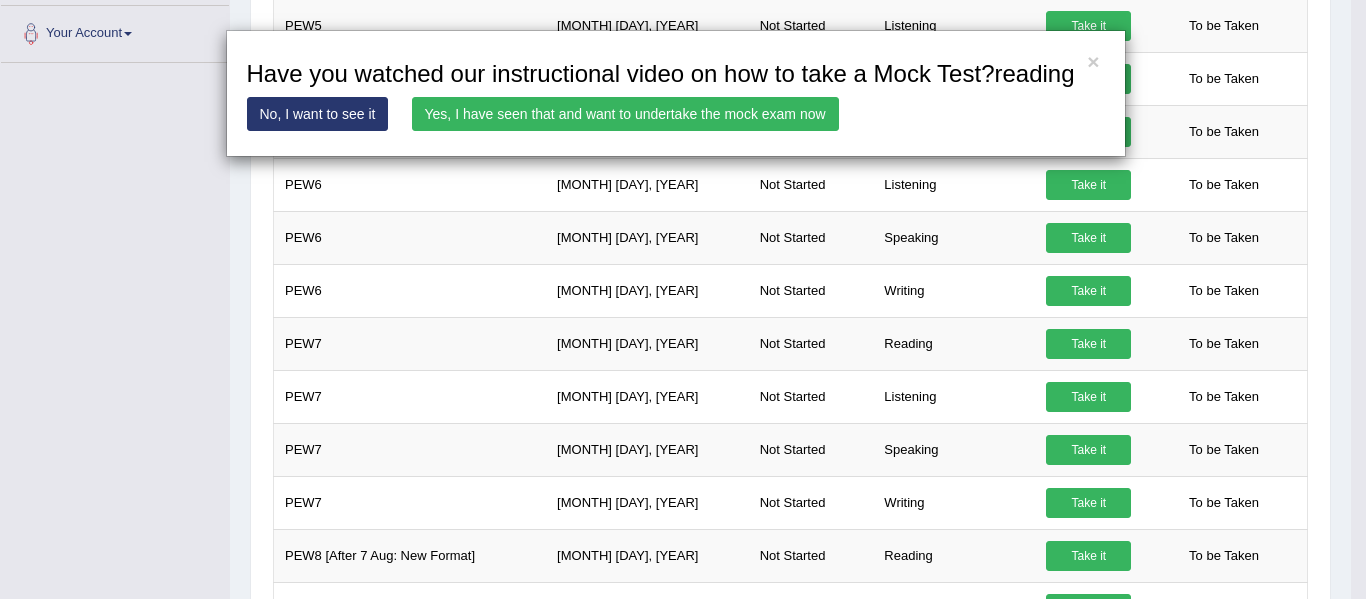 click on "Yes, I have seen that and want to undertake the mock exam now" at bounding box center (625, 114) 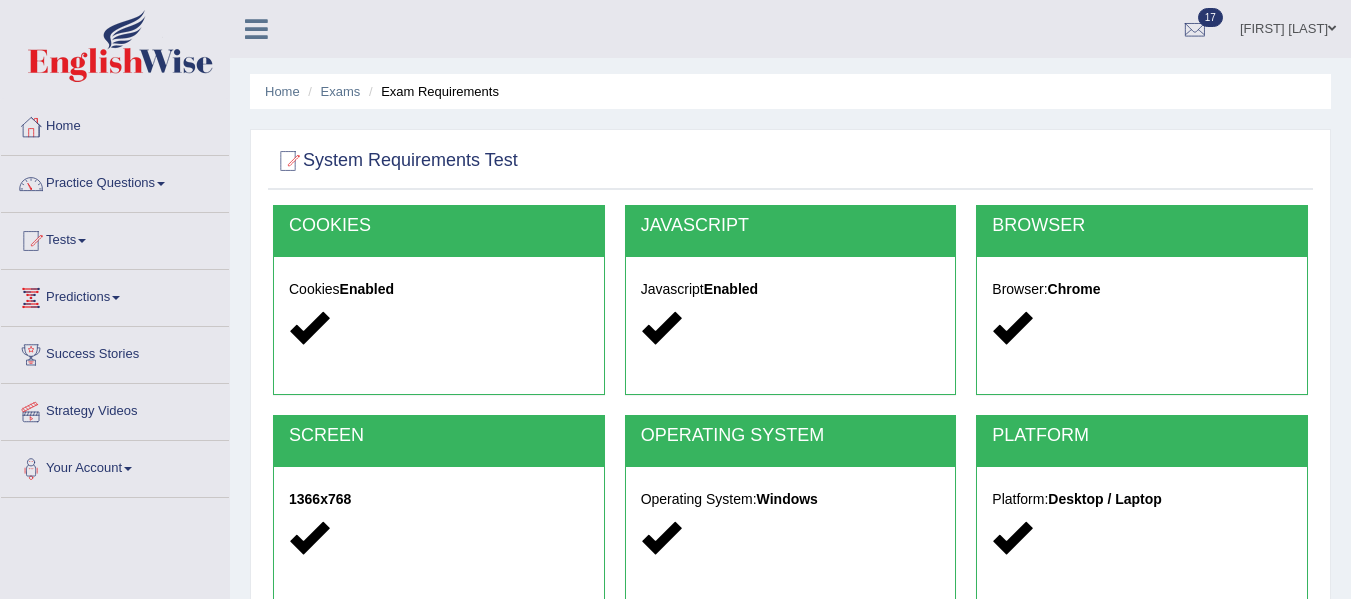 scroll, scrollTop: 0, scrollLeft: 0, axis: both 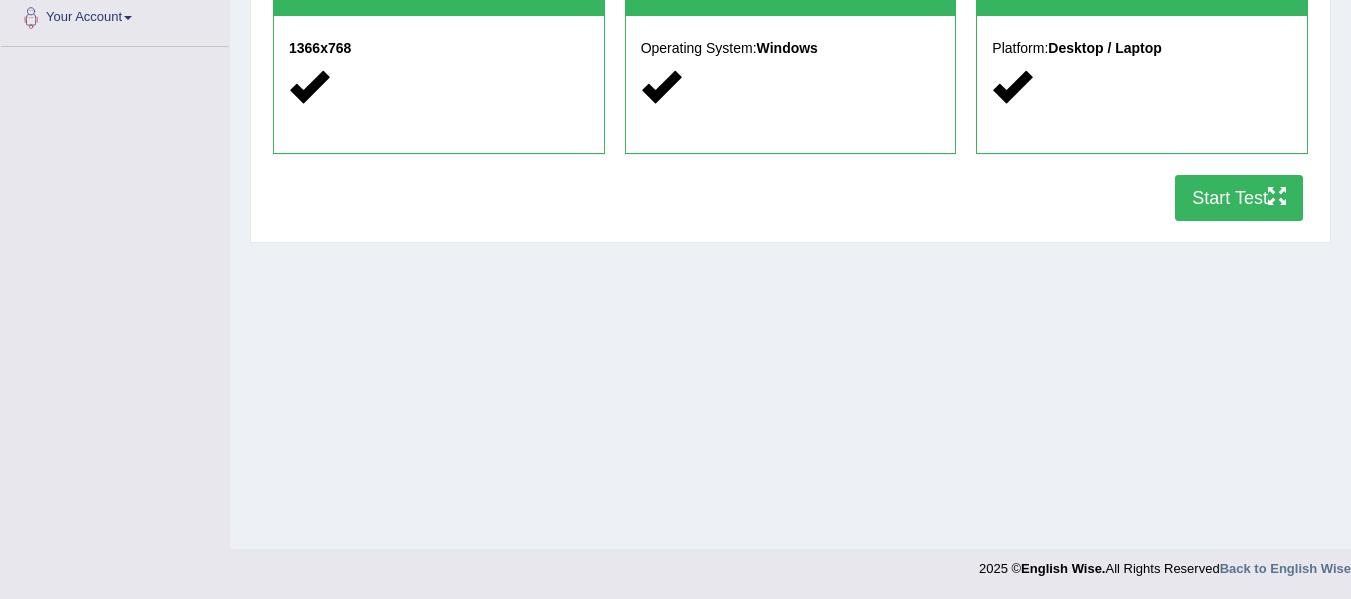 click on "Start Test" at bounding box center (1239, 198) 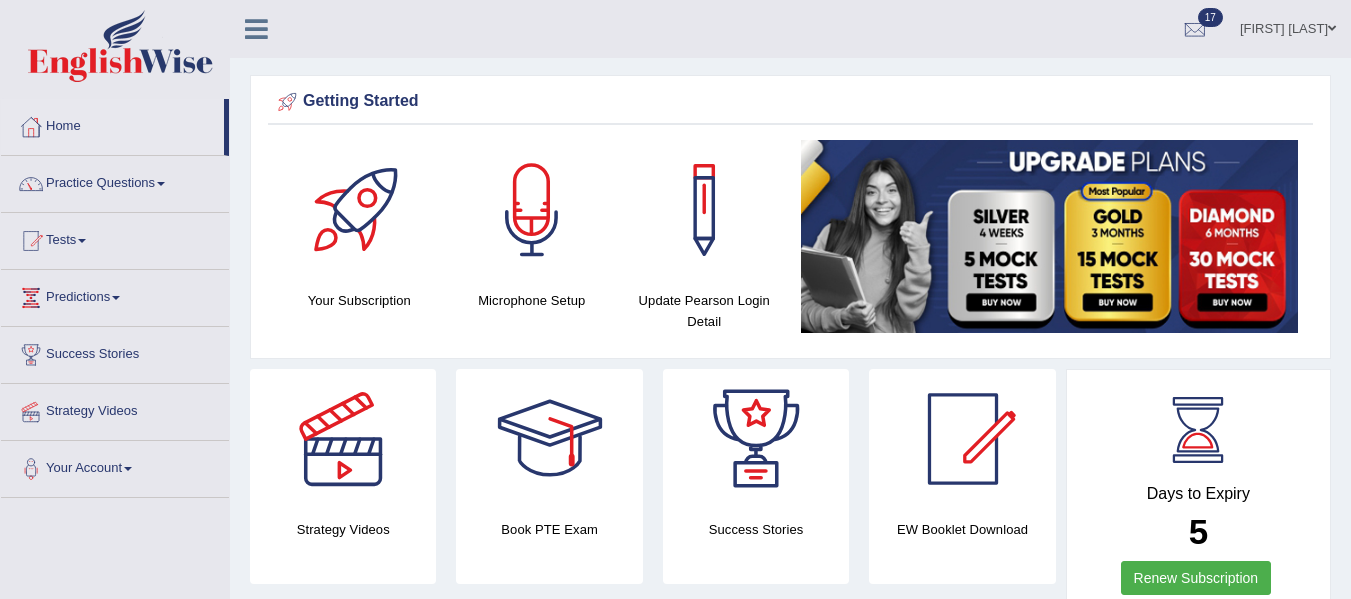 scroll, scrollTop: 0, scrollLeft: 0, axis: both 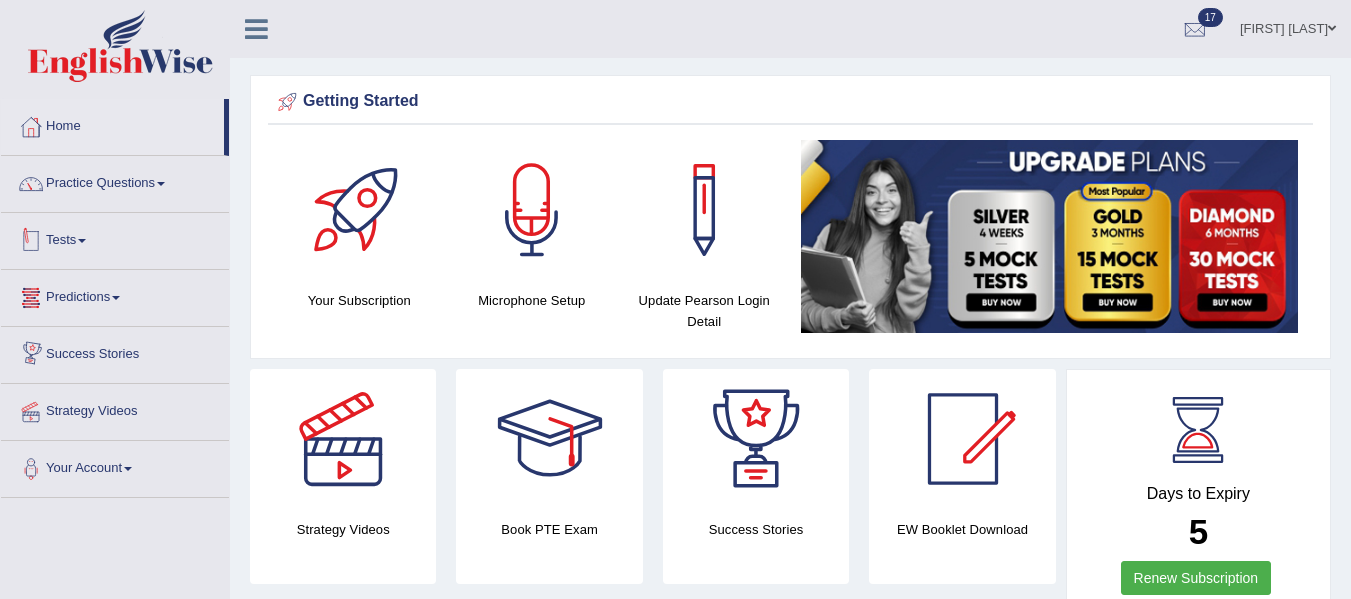 click on "Tests" at bounding box center [115, 238] 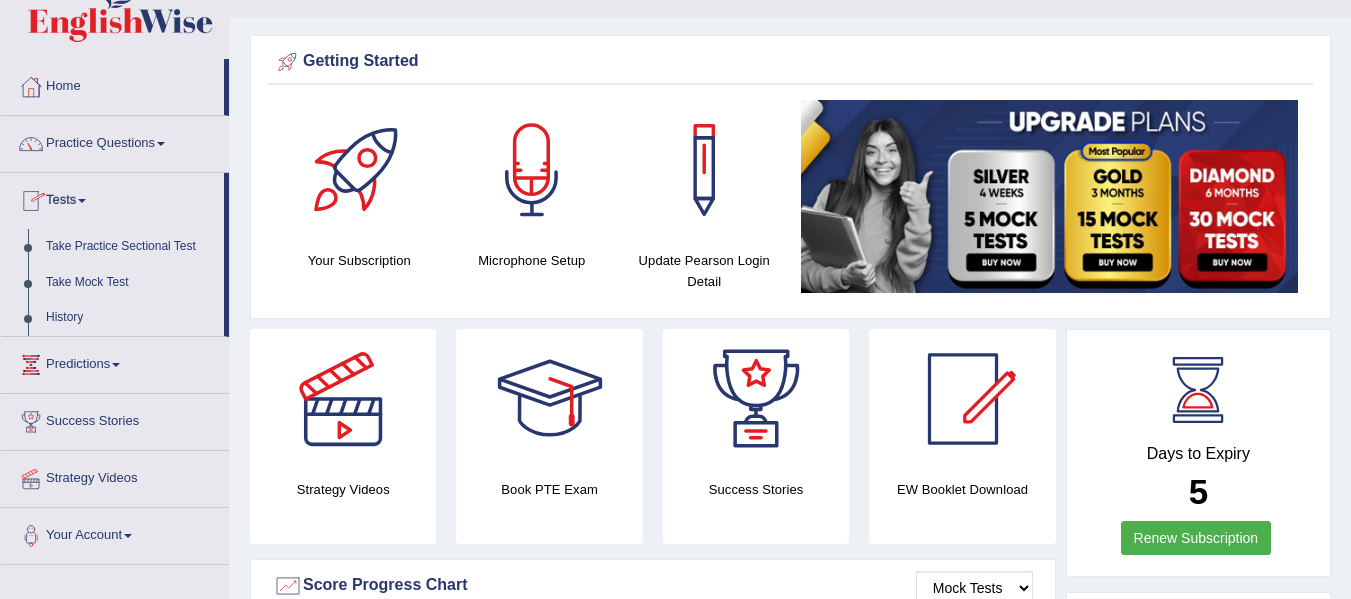 scroll, scrollTop: 41, scrollLeft: 0, axis: vertical 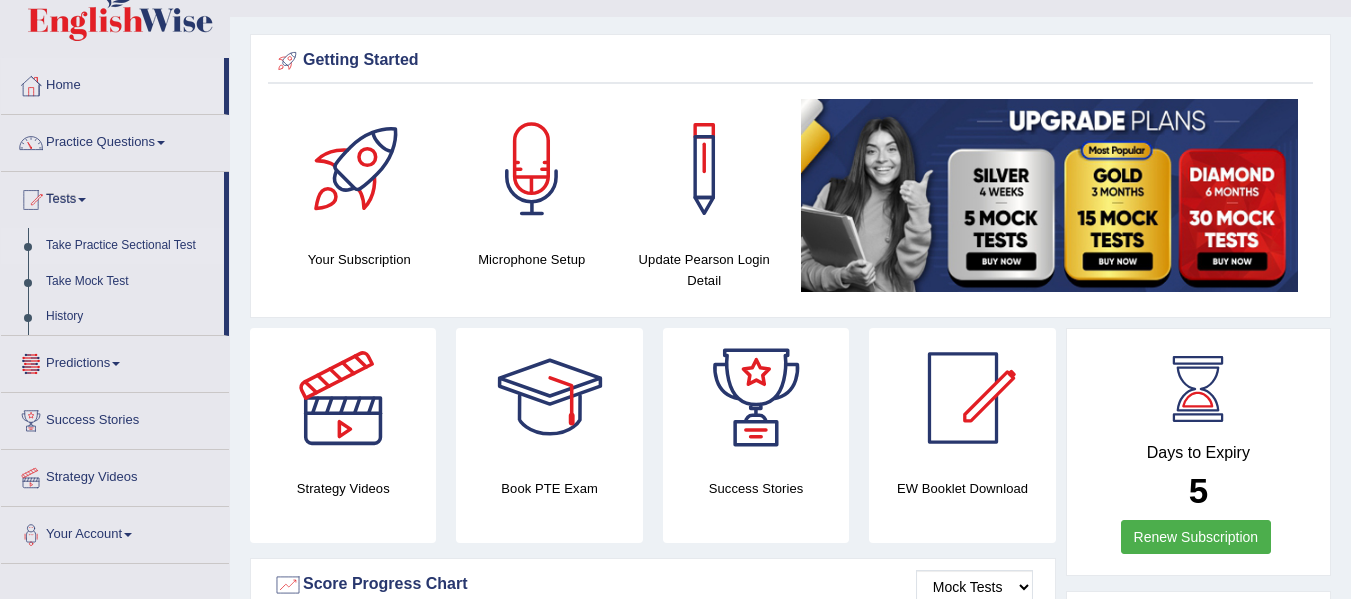click on "Take Practice Sectional Test" at bounding box center (130, 246) 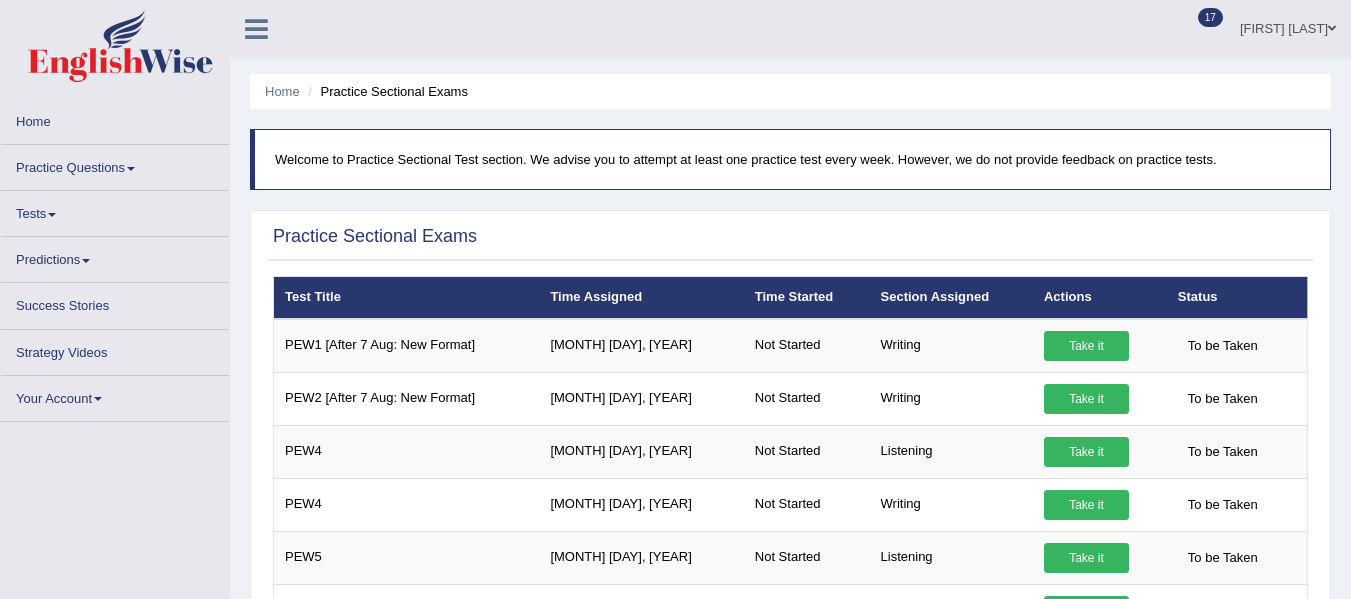 scroll, scrollTop: 0, scrollLeft: 0, axis: both 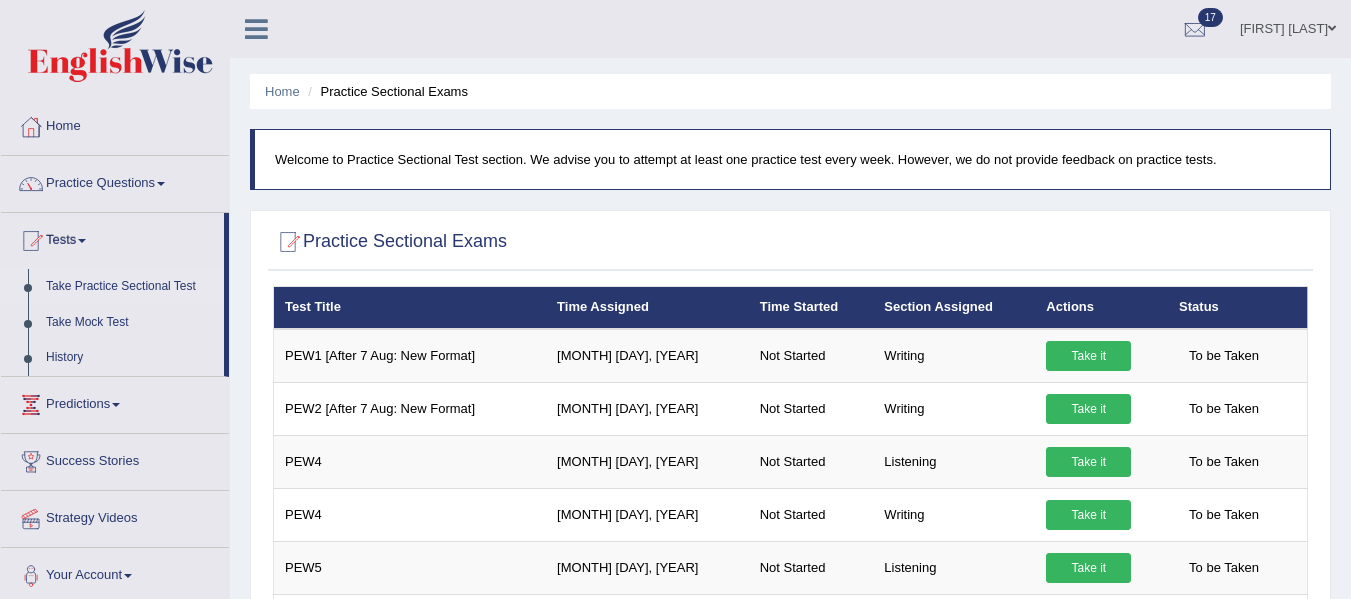 click on "Take Practice Sectional Test" at bounding box center [130, 287] 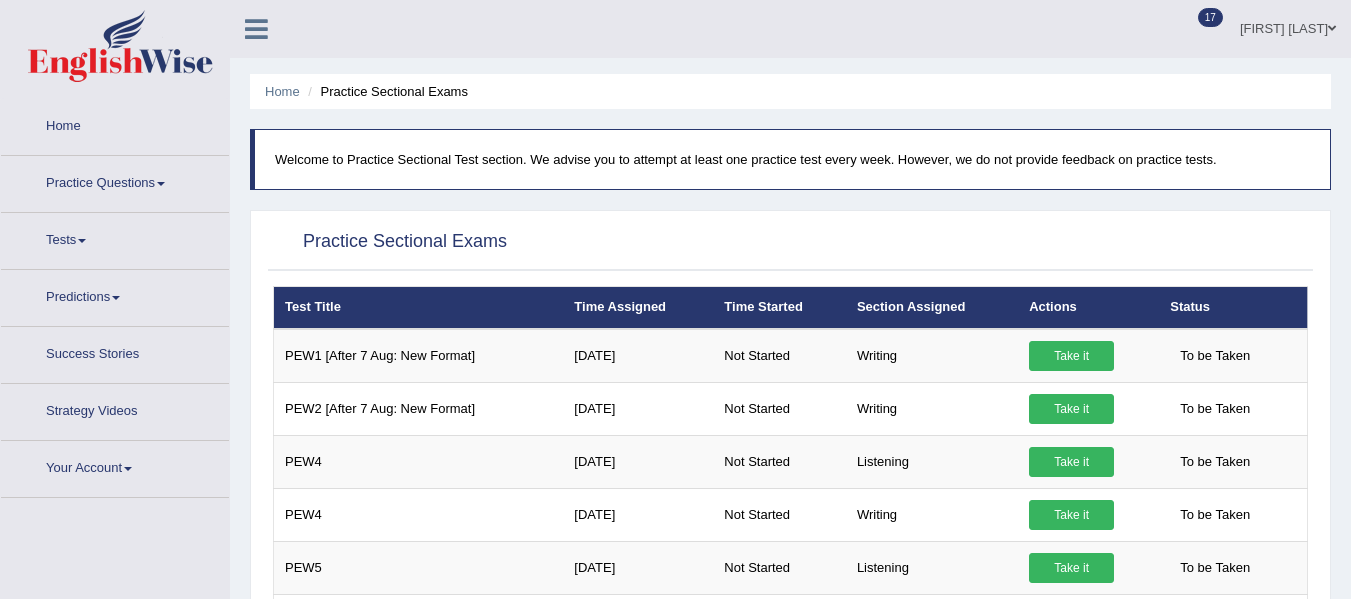 scroll, scrollTop: 0, scrollLeft: 0, axis: both 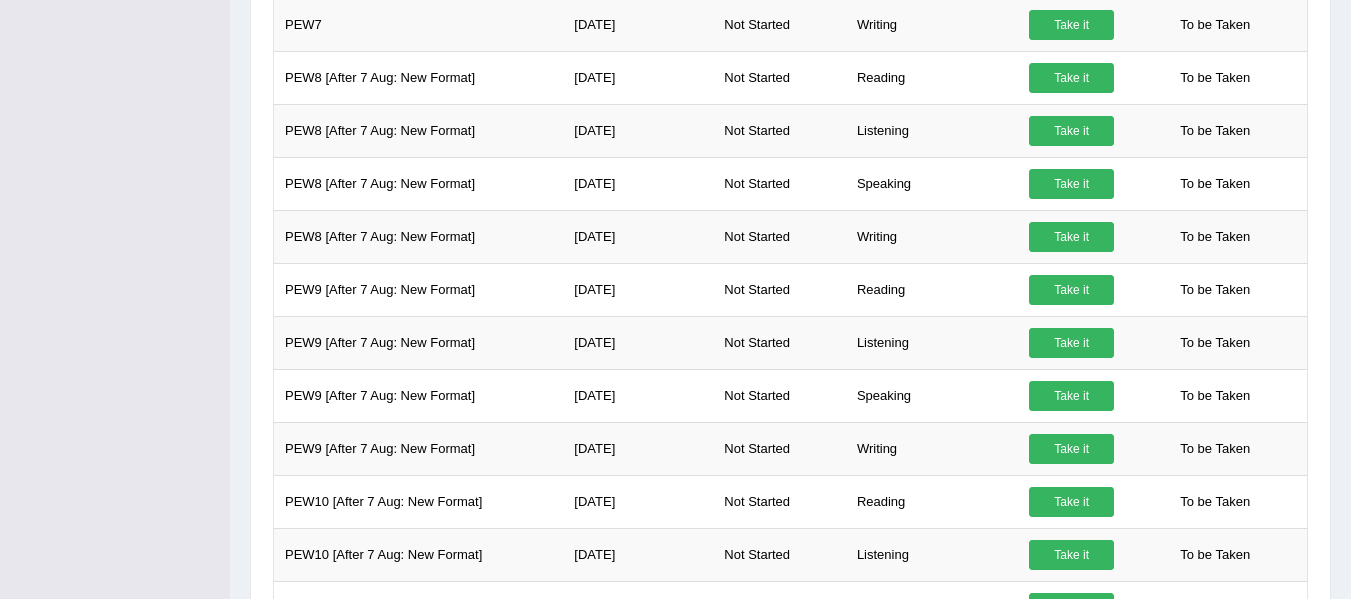 click on "Toggle navigation
Home
Practice Questions   Speaking Practice Read Aloud
Repeat Sentence
Describe Image
Re-tell Lecture
Answer Short Question
Summarize Group Discussion
Respond To A Situation
Writing Practice  Summarize Written Text
Write Essay
Reading Practice  Reading & Writing: Fill In The Blanks
Choose Multiple Answers
Re-order Paragraphs
Fill In The Blanks
Choose Single Answer
Listening Practice  Summarize Spoken Text
Highlight Incorrect Words
Highlight Correct Summary
Select Missing Word
Choose Single Answer
Choose Multiple Answers
Fill In The Blanks
Write From Dictation
Pronunciation
Tests  Take Practice Sectional Test
Take Mock Test" at bounding box center [675, 12] 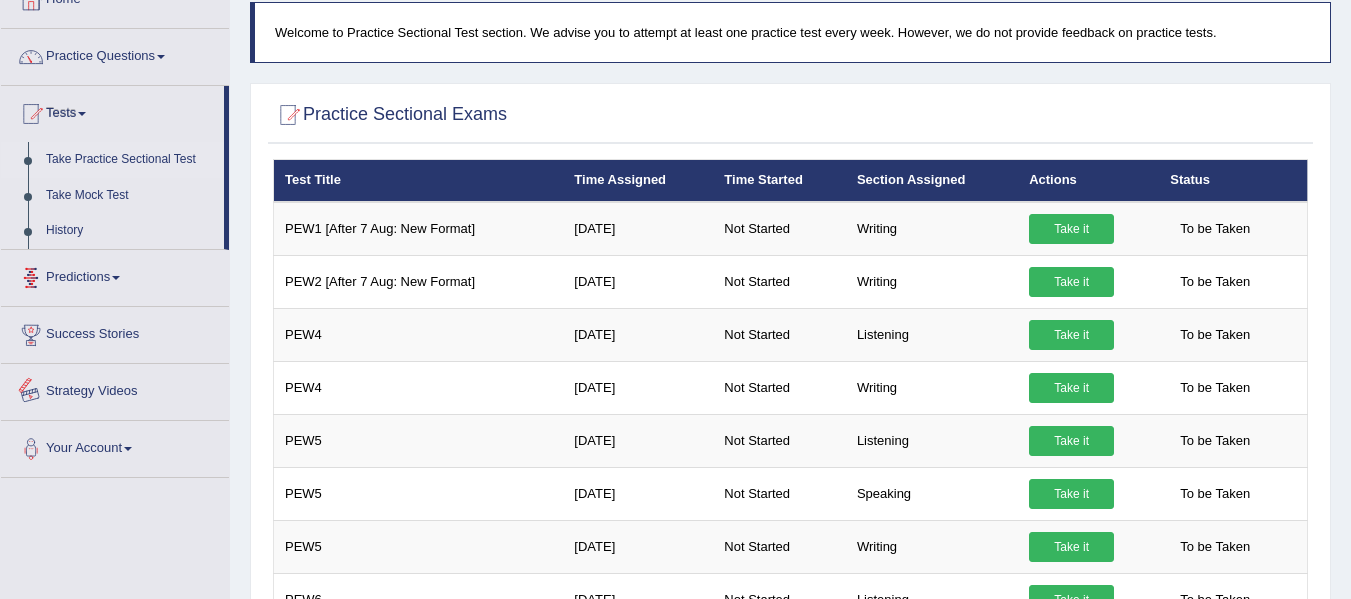 scroll, scrollTop: 97, scrollLeft: 0, axis: vertical 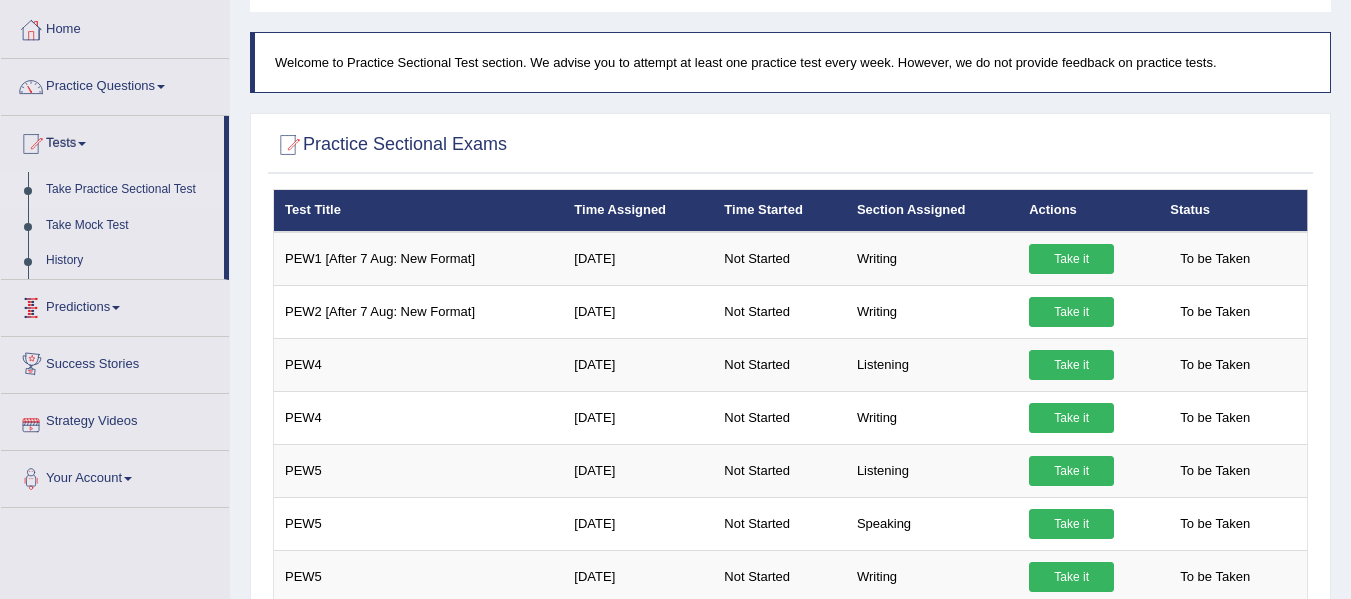 click on "Take Practice Sectional Test" at bounding box center (130, 190) 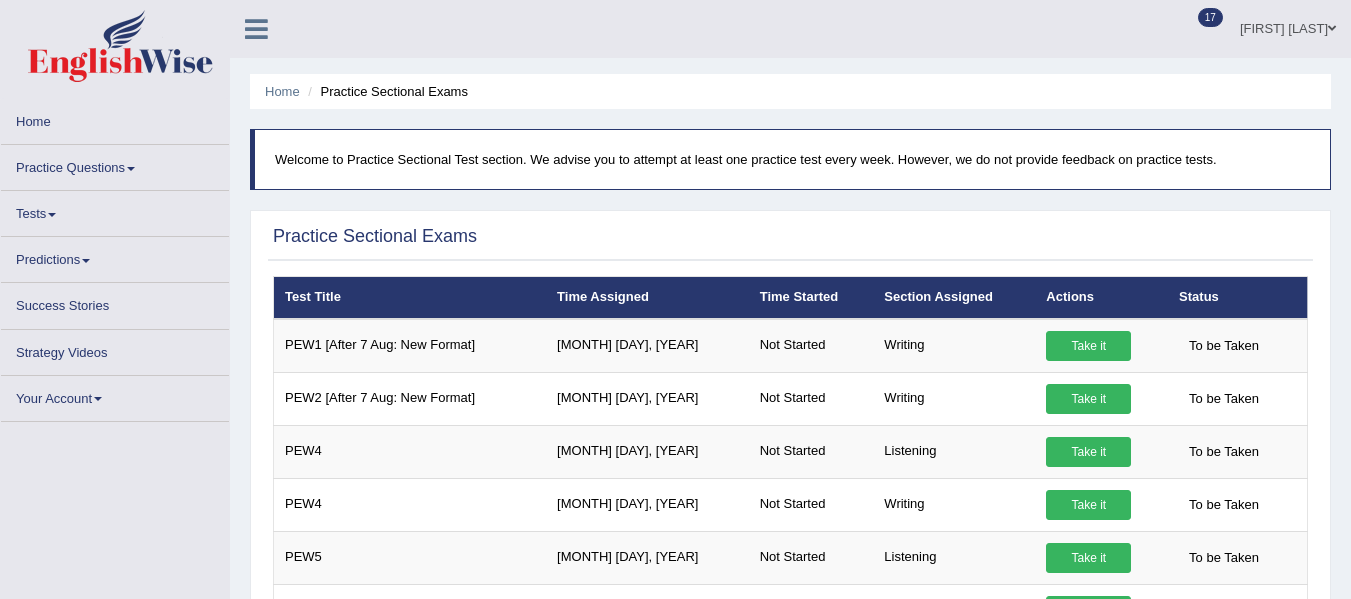 scroll, scrollTop: 592, scrollLeft: 0, axis: vertical 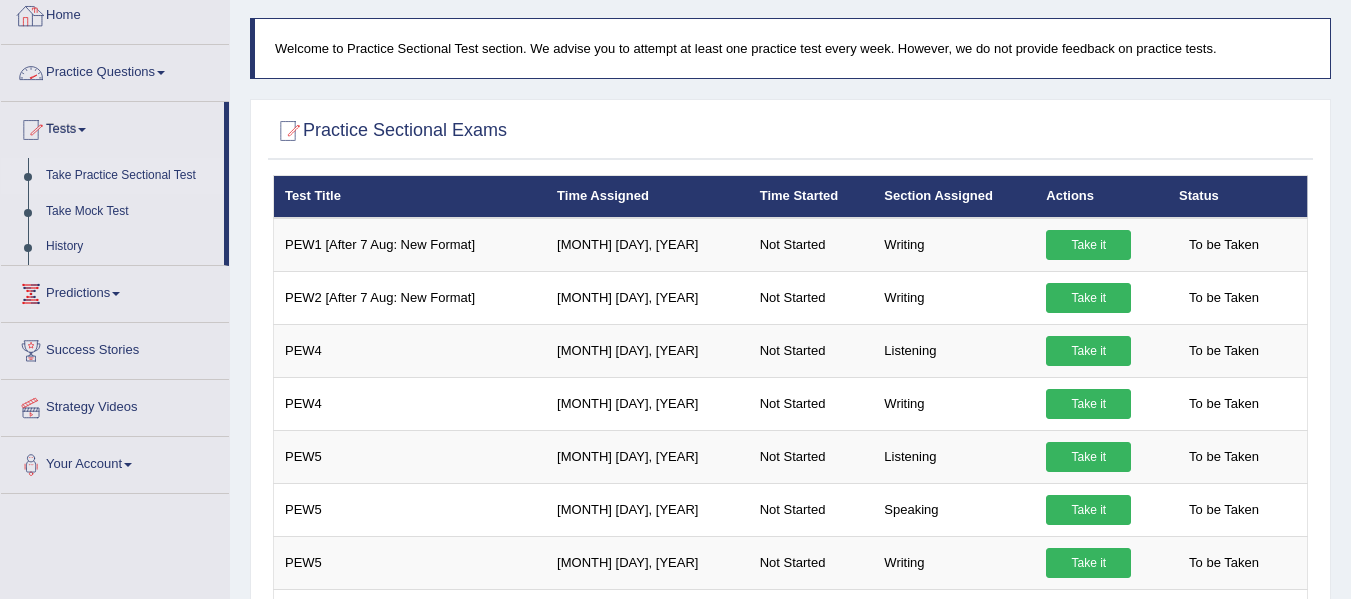 click on "Home" at bounding box center (115, 13) 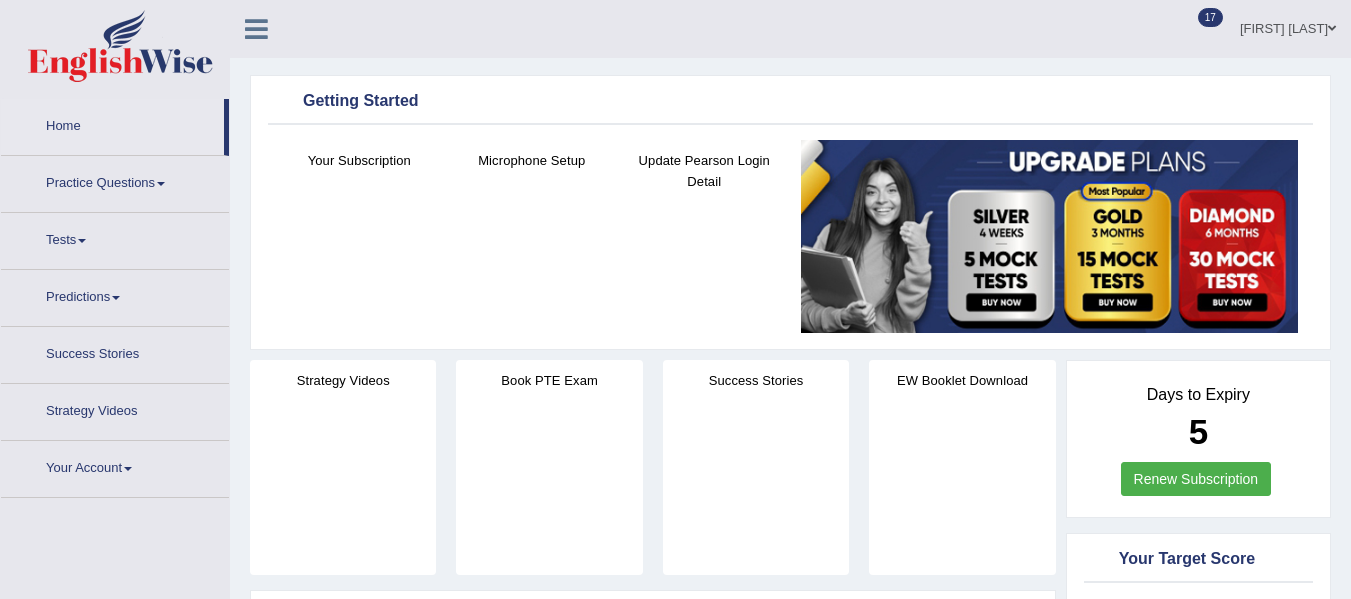 scroll, scrollTop: 0, scrollLeft: 0, axis: both 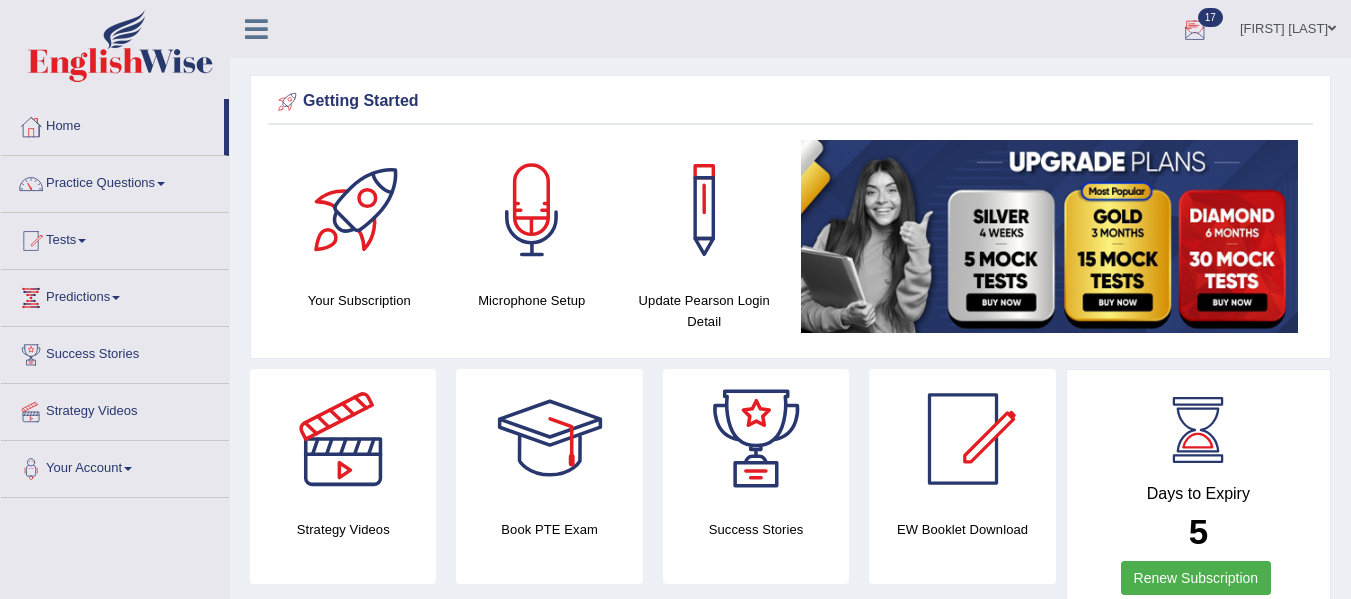 click at bounding box center (1195, 30) 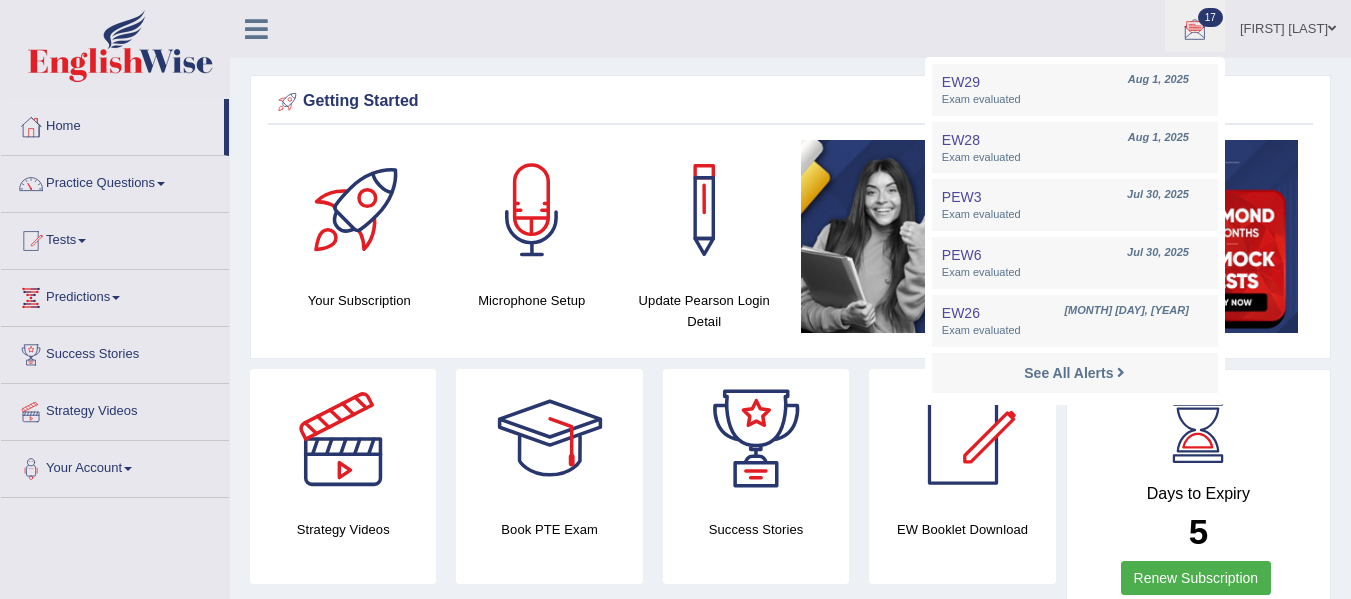 click on "Please login from Desktop. If you think this is an error (or logged in from desktop),  please click here to contact us
Getting Started
Your Subscription
Microphone Setup
Update Pearson Login Detail
×" at bounding box center (790, 1693) 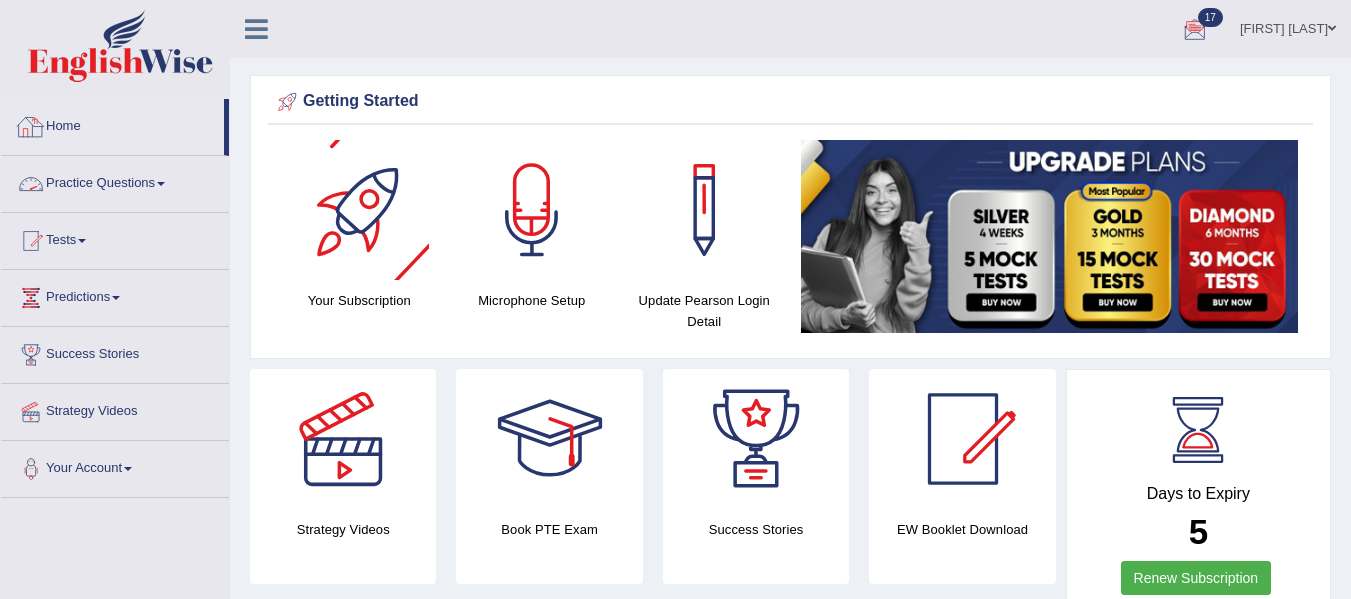 click on "Home" at bounding box center (112, 124) 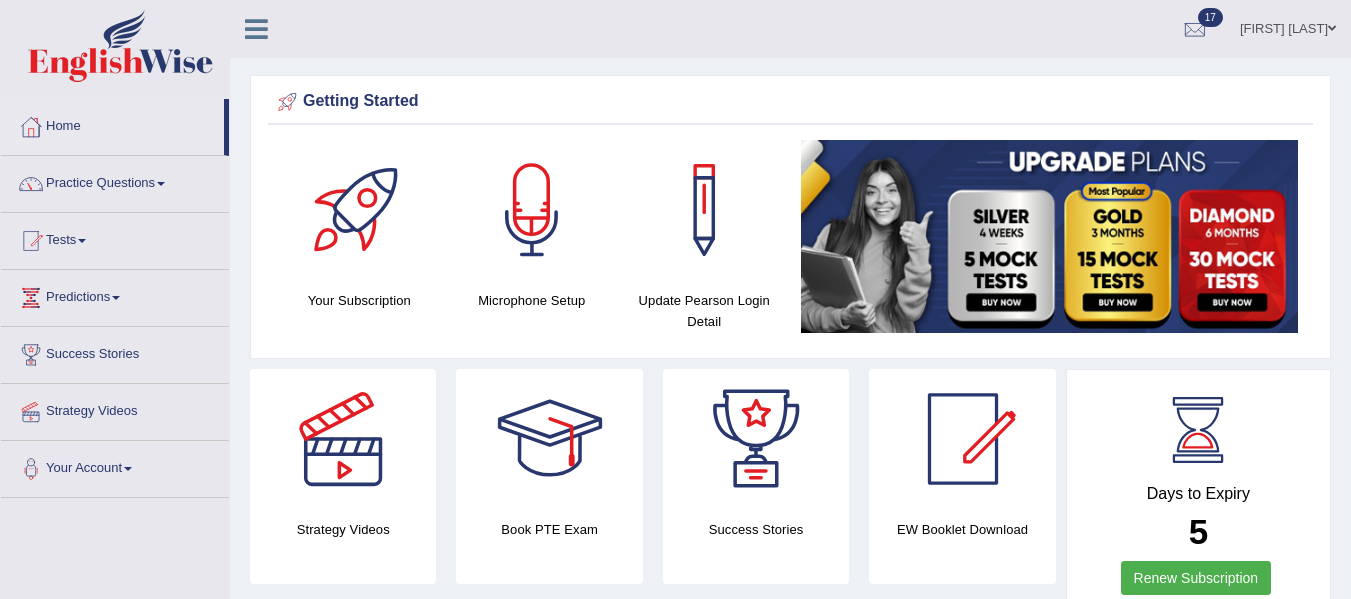 scroll, scrollTop: 0, scrollLeft: 0, axis: both 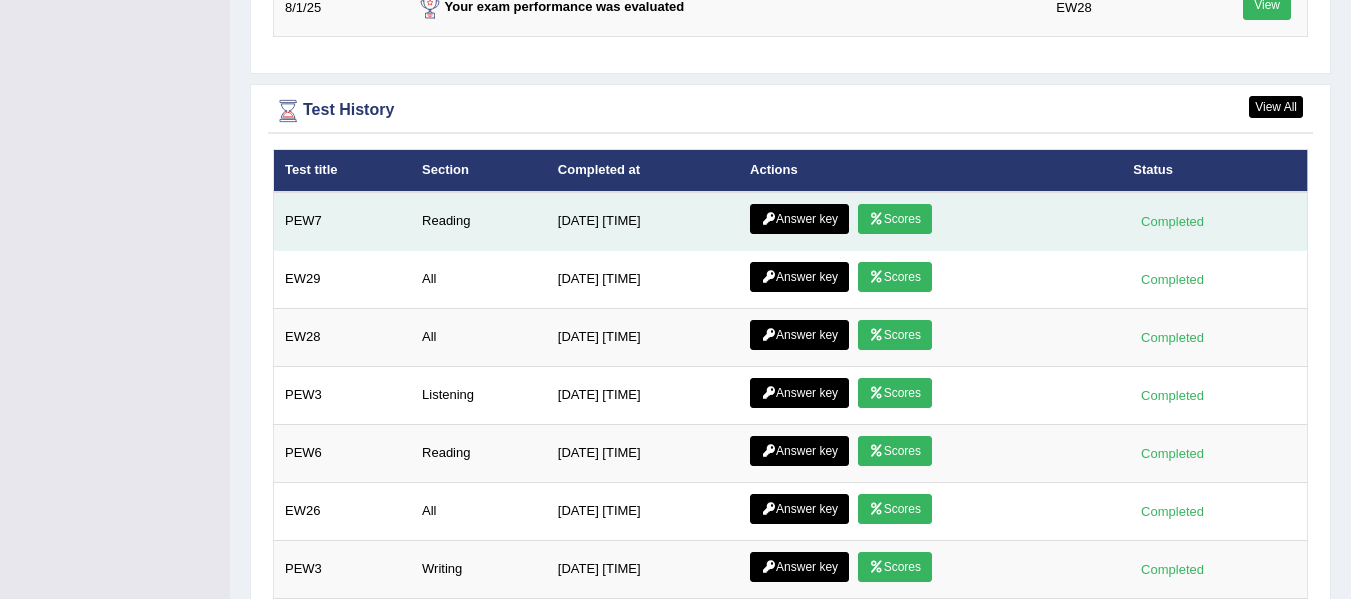 click on "Scores" at bounding box center [895, 219] 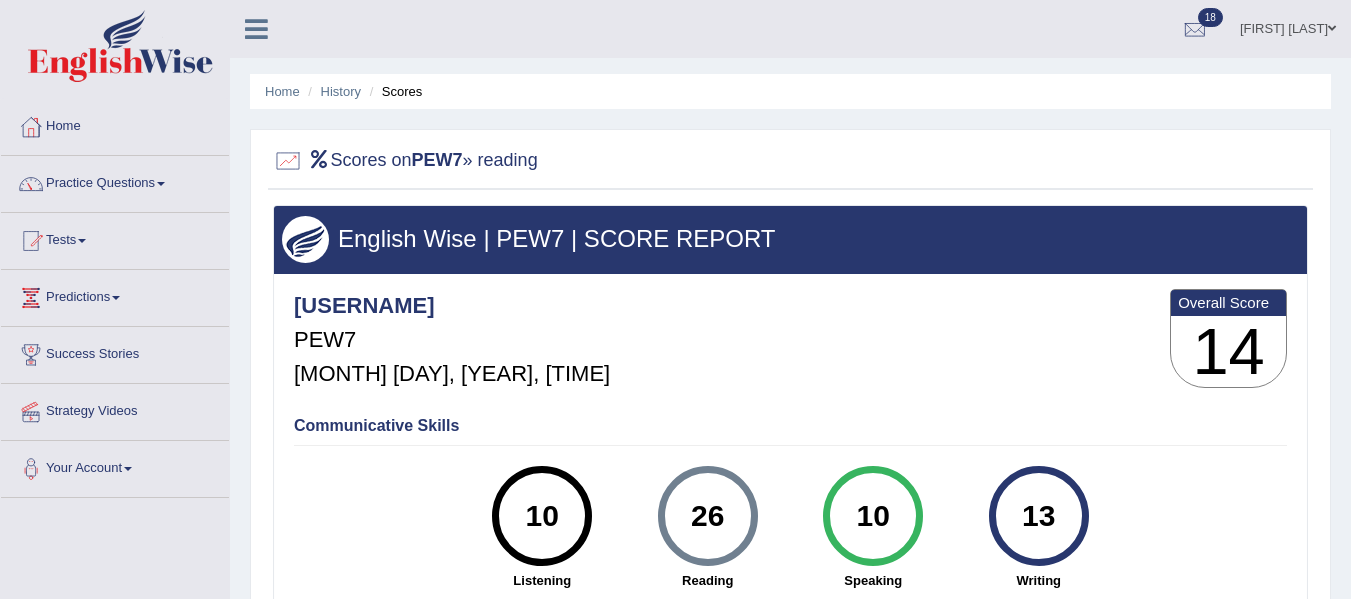 scroll, scrollTop: 0, scrollLeft: 0, axis: both 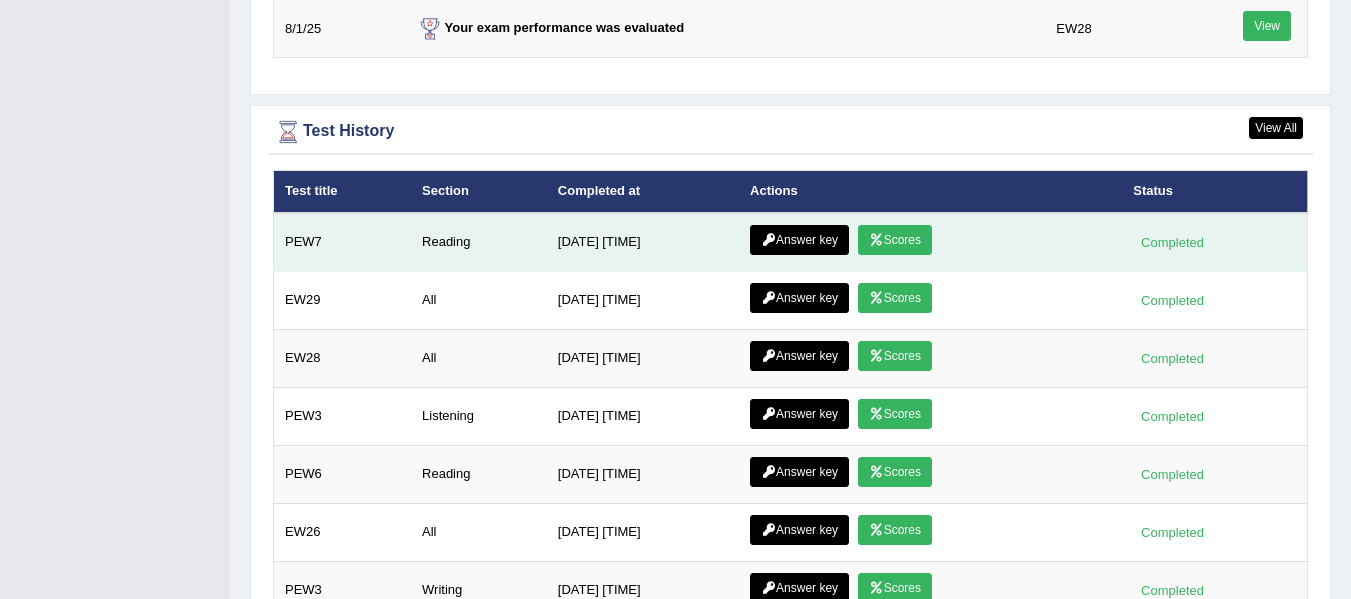 click on "Answer key    Scores" at bounding box center (930, 242) 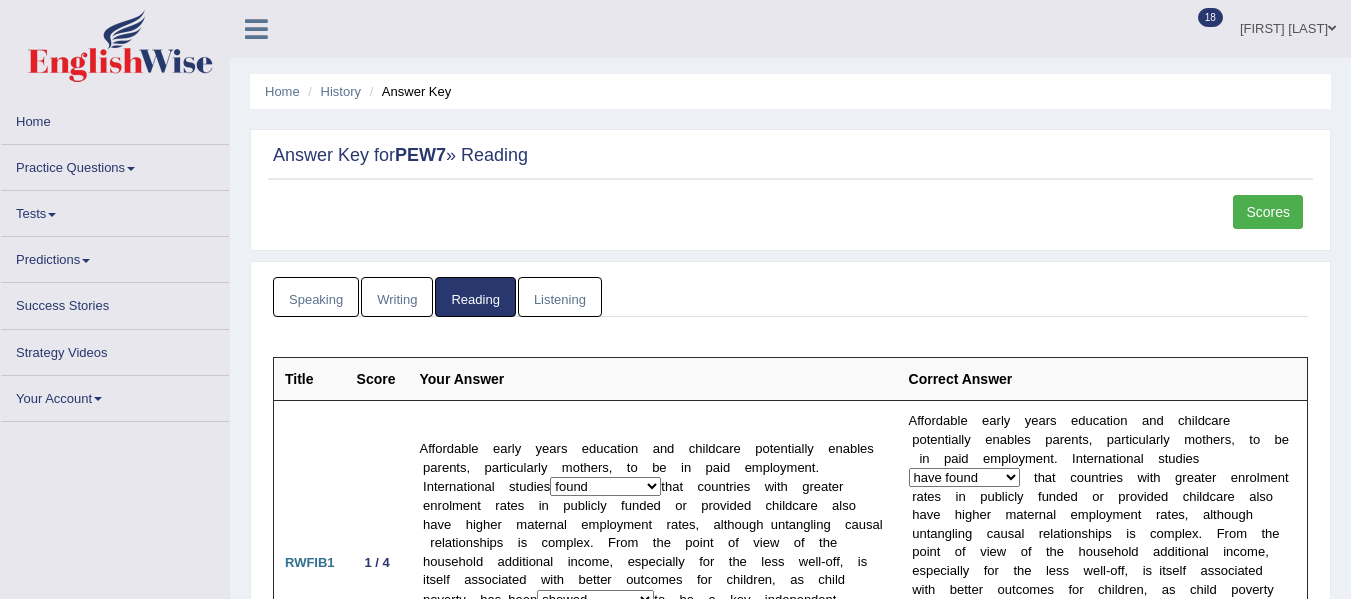 scroll, scrollTop: 0, scrollLeft: 0, axis: both 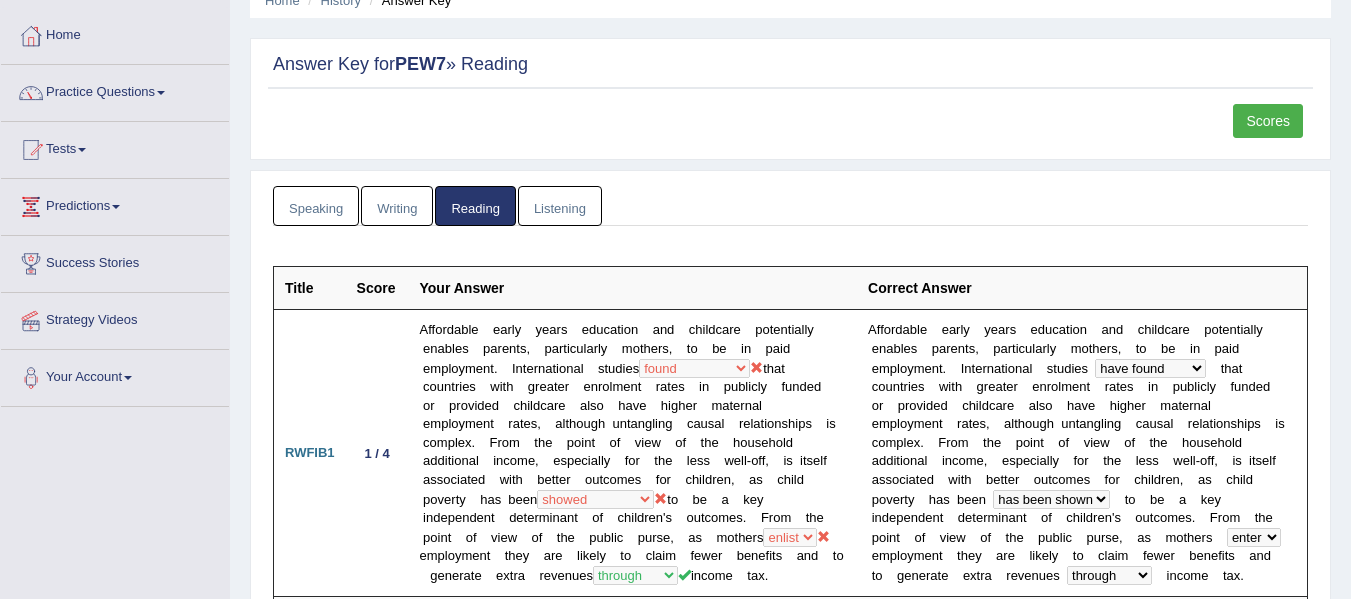 click on "Writing" at bounding box center (397, 206) 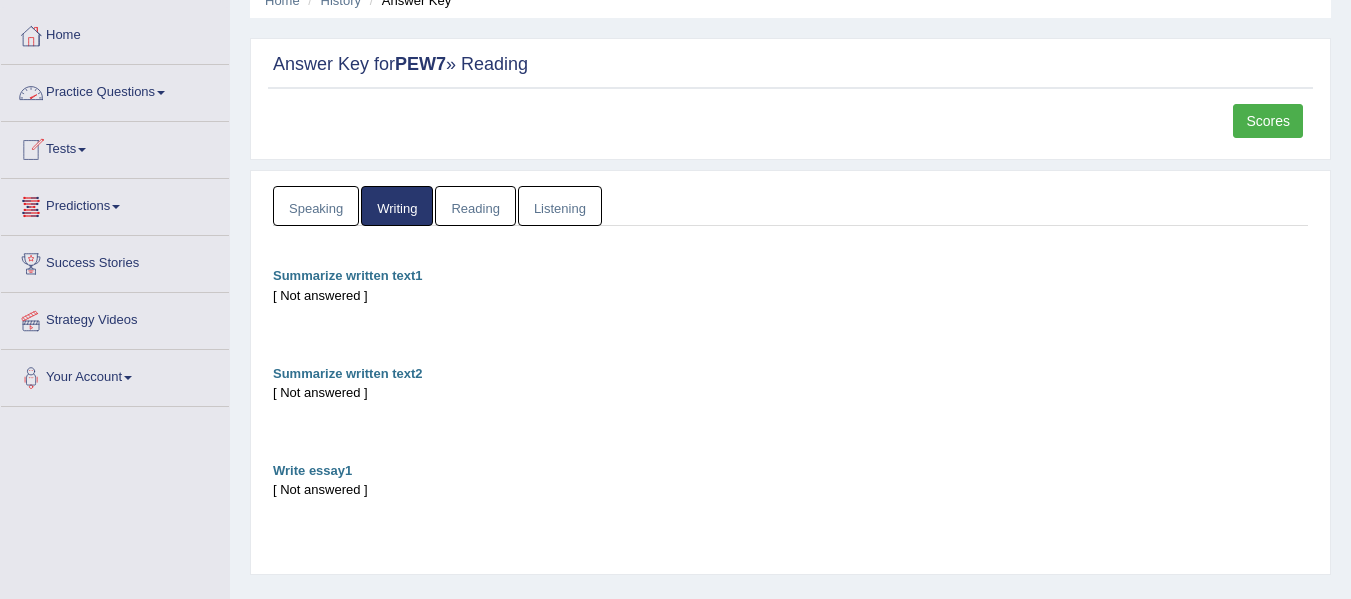 click on "Tests" at bounding box center [115, 147] 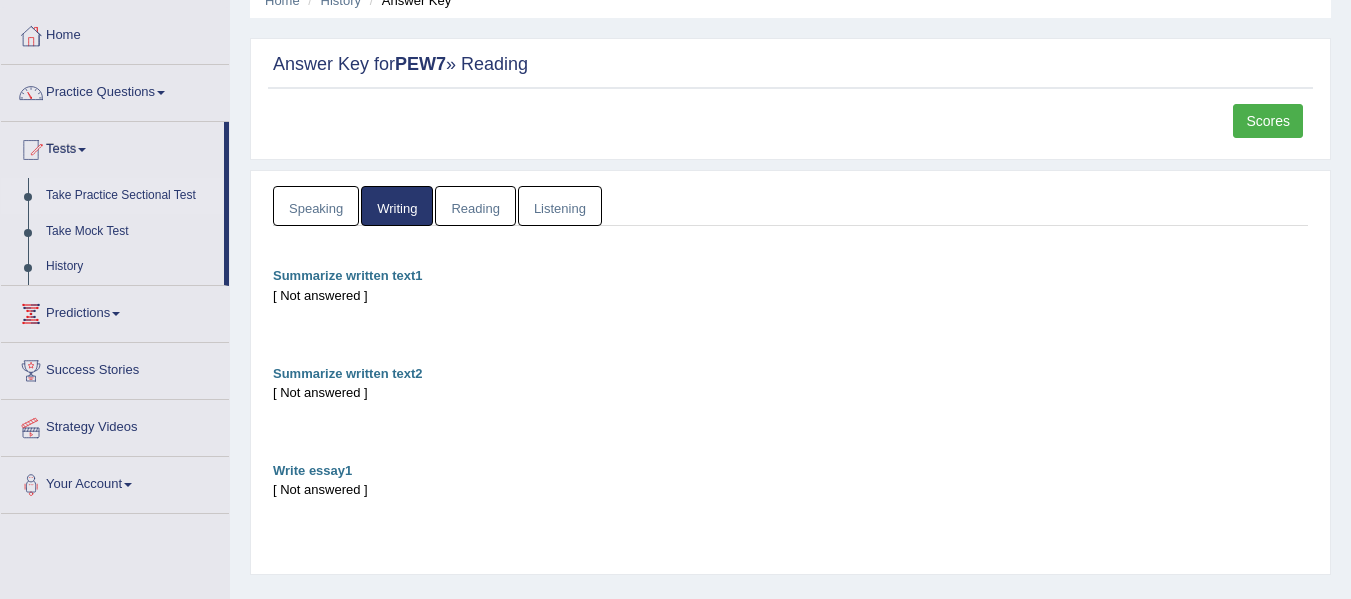 click on "Take Practice Sectional Test" at bounding box center [130, 196] 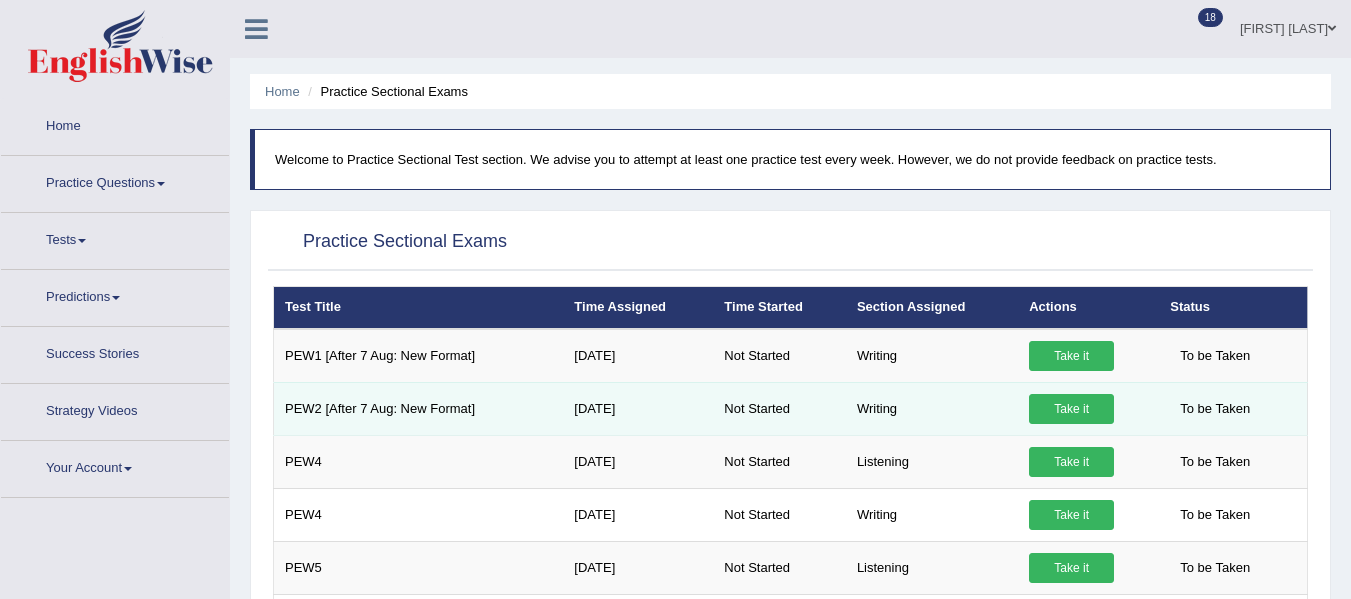 scroll, scrollTop: 0, scrollLeft: 0, axis: both 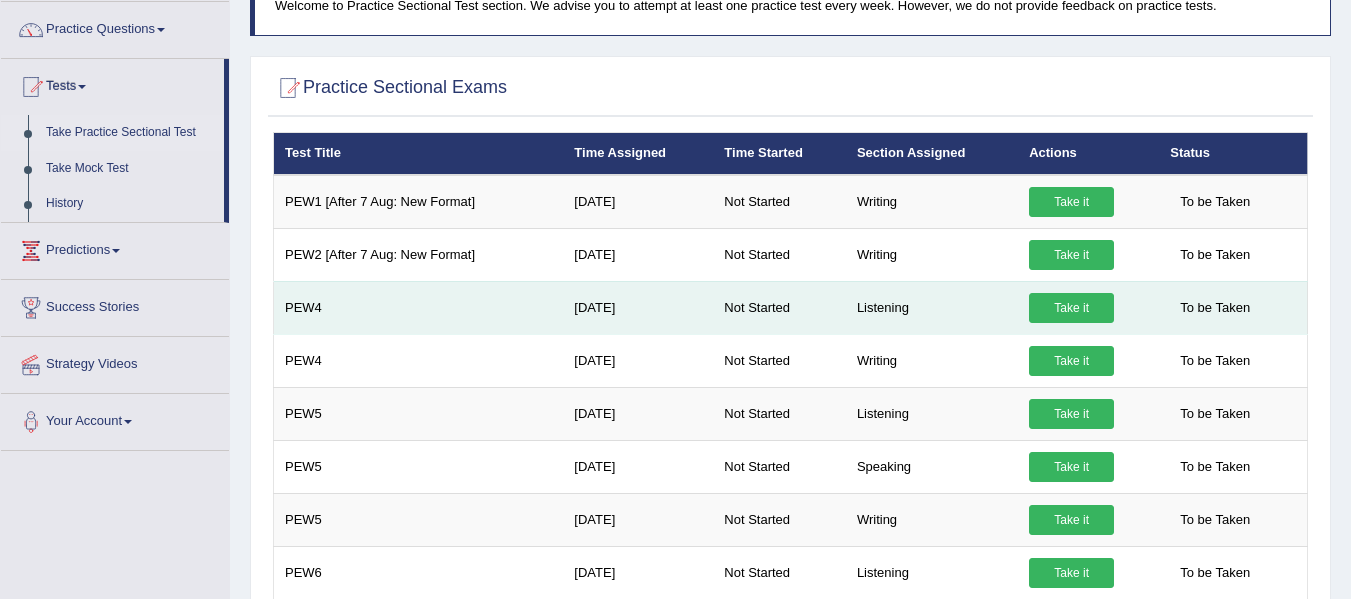 click on "Take it" at bounding box center (1071, 308) 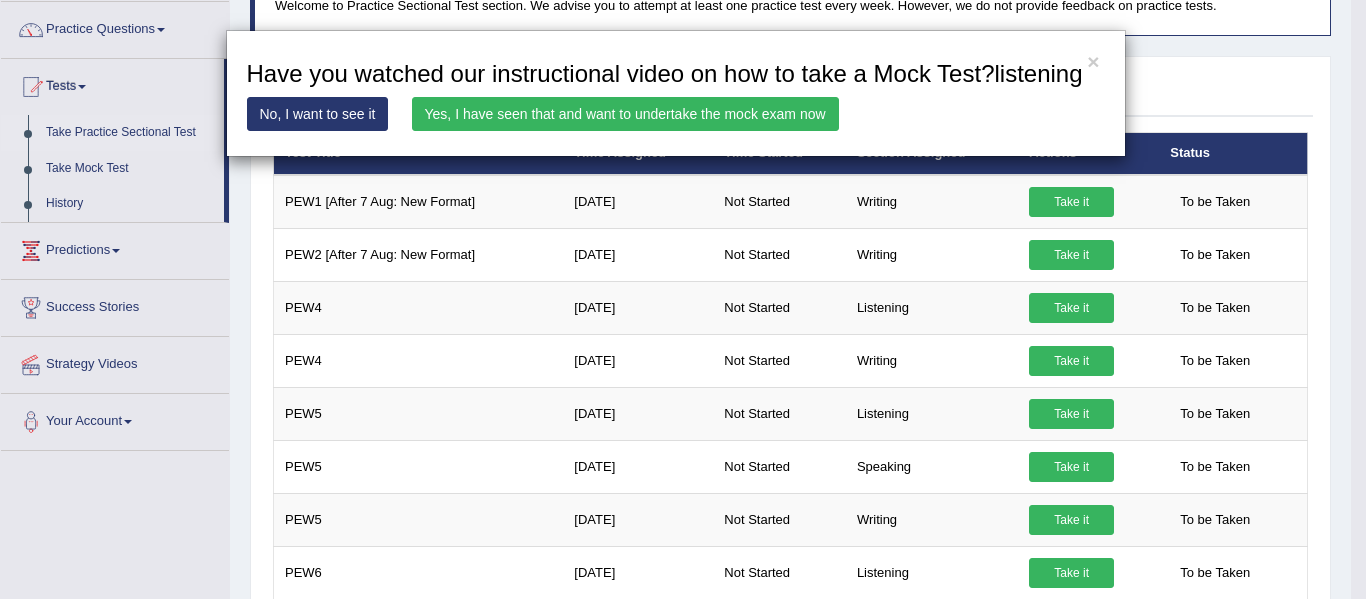 click on "Yes, I have seen that and want to undertake the mock exam now" at bounding box center [625, 114] 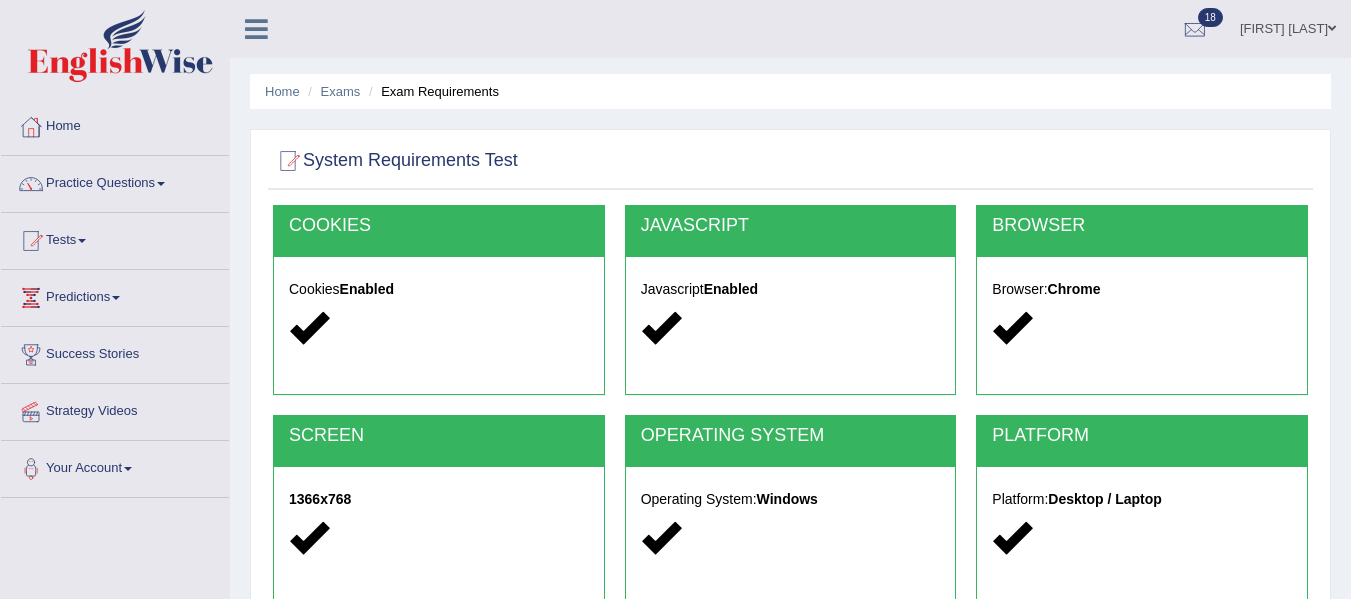 scroll, scrollTop: 0, scrollLeft: 0, axis: both 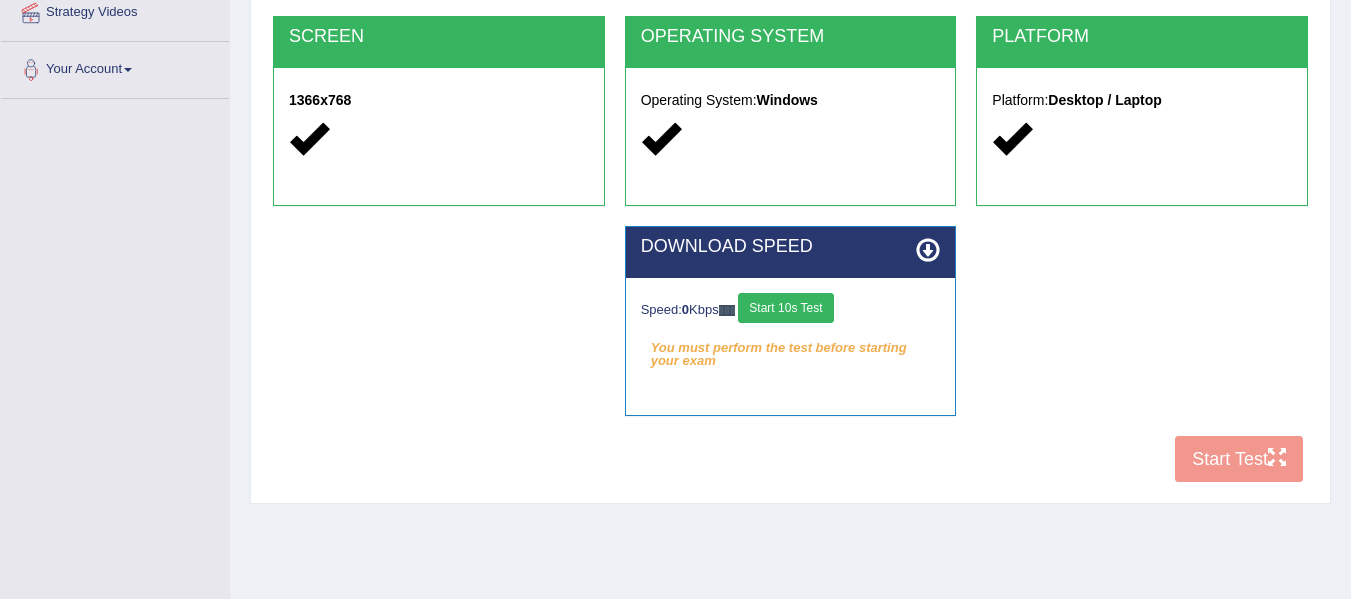click on "Start 10s Test" at bounding box center (785, 308) 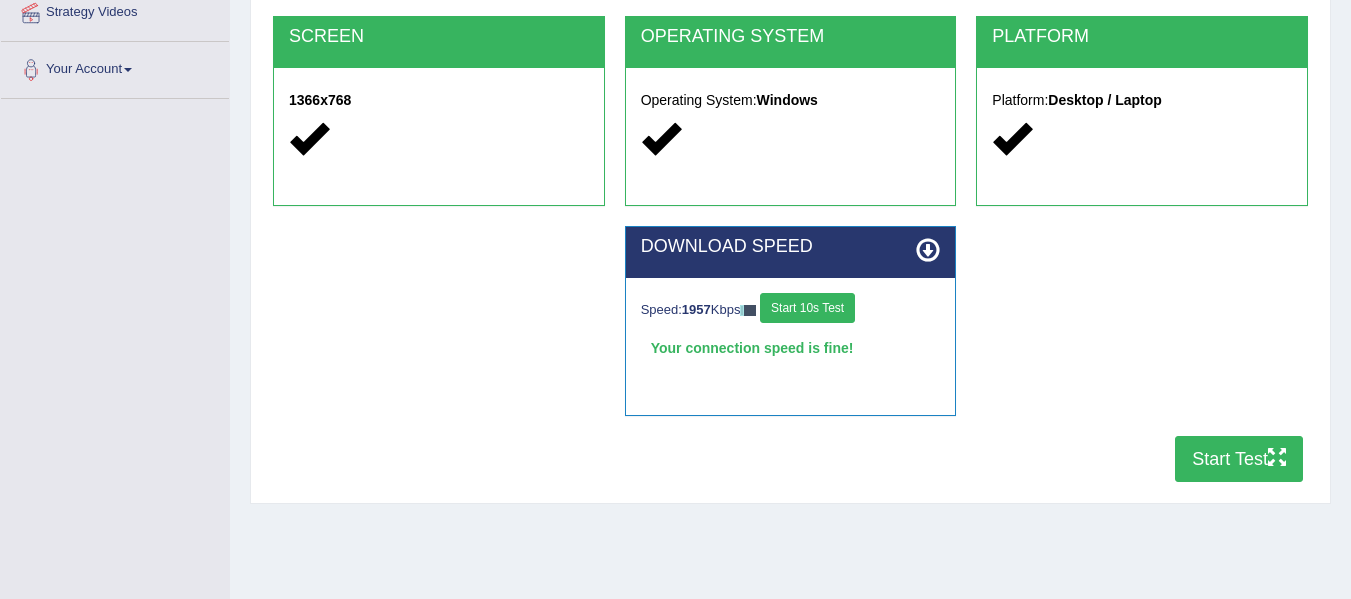 click on "Start Test" at bounding box center [1239, 459] 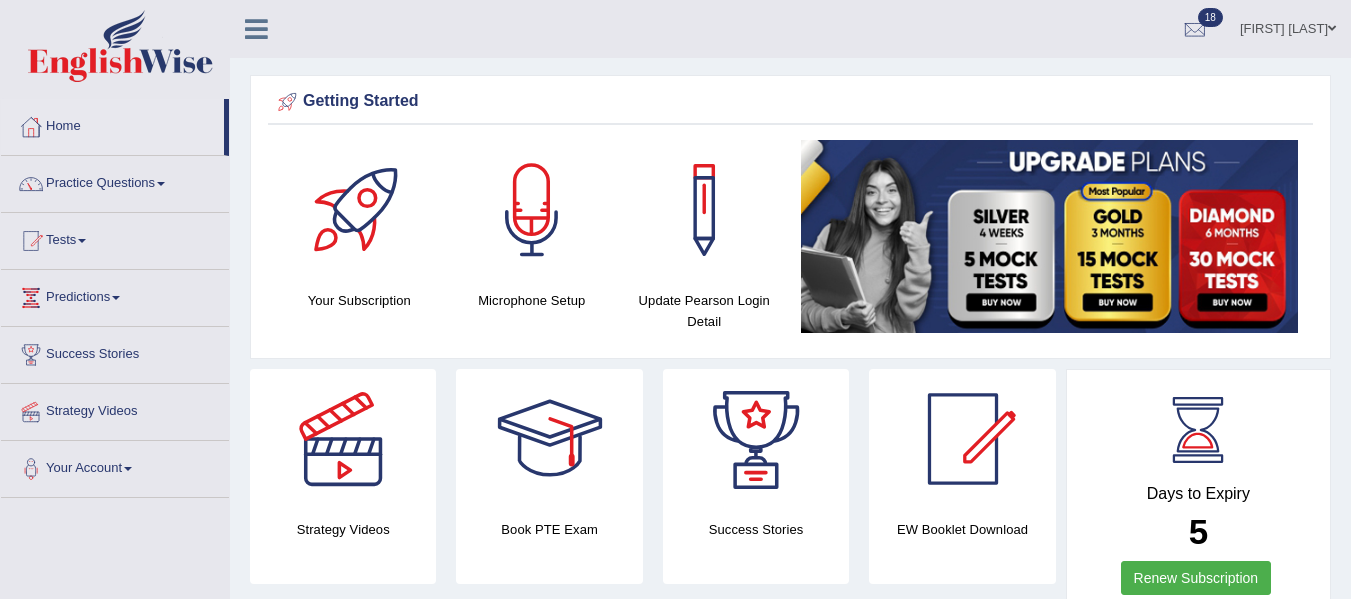 scroll, scrollTop: 0, scrollLeft: 0, axis: both 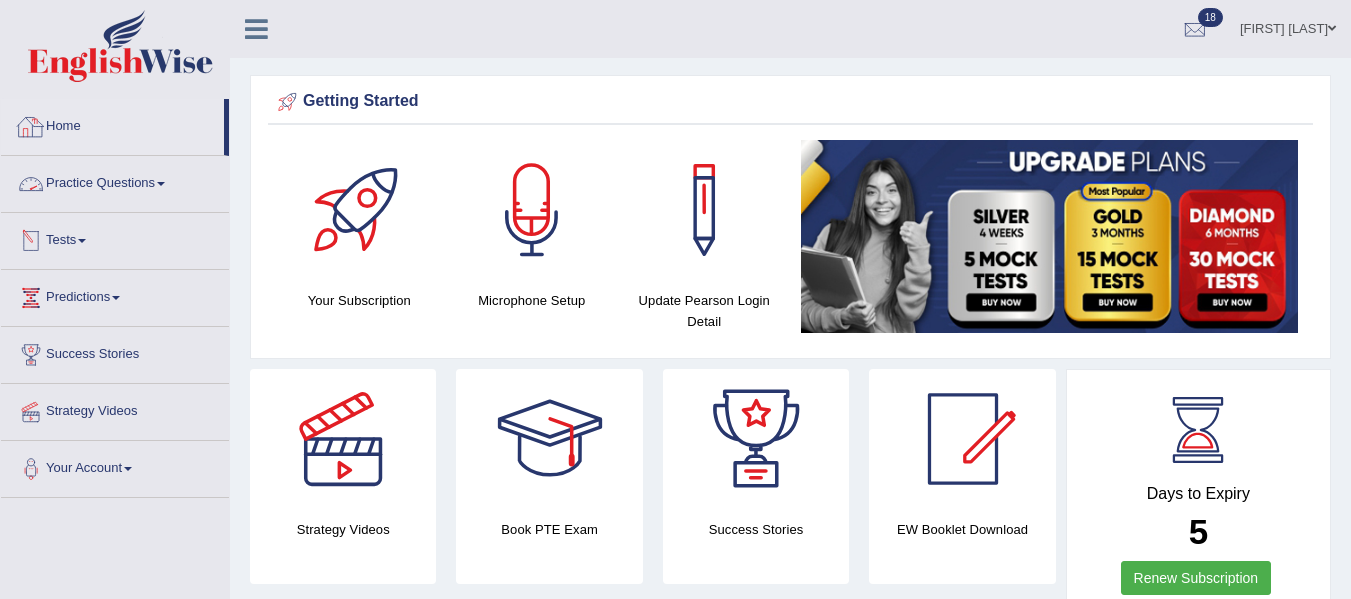 click on "Home" at bounding box center [112, 124] 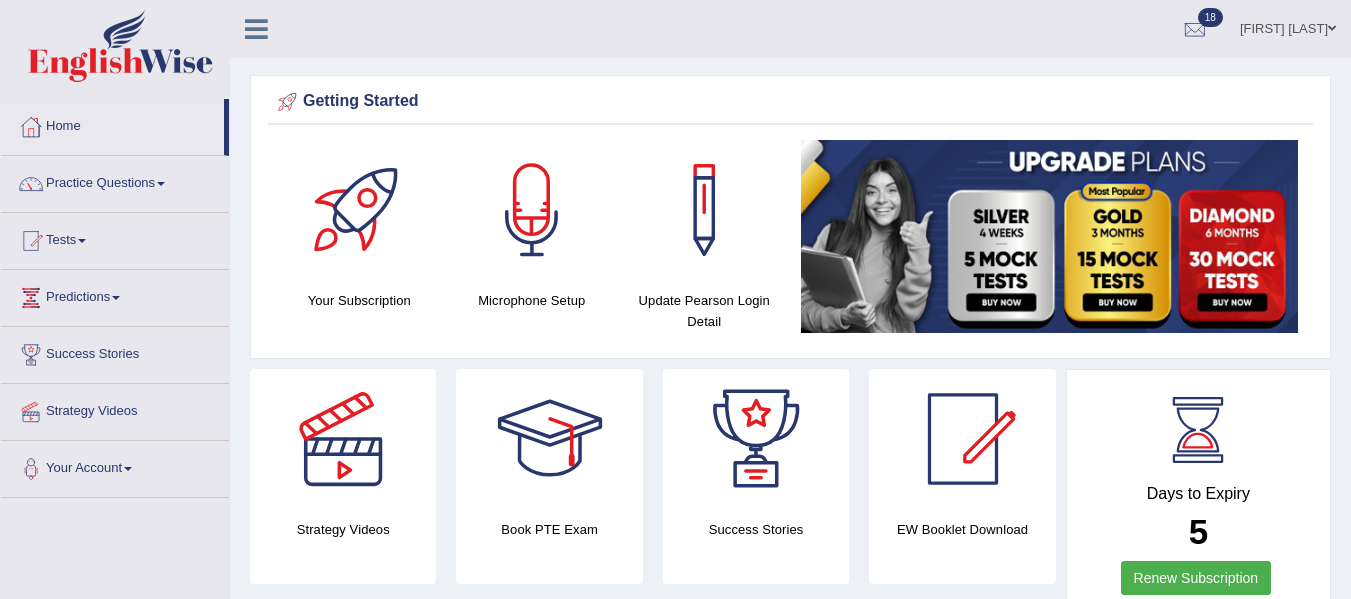 scroll, scrollTop: 922, scrollLeft: 0, axis: vertical 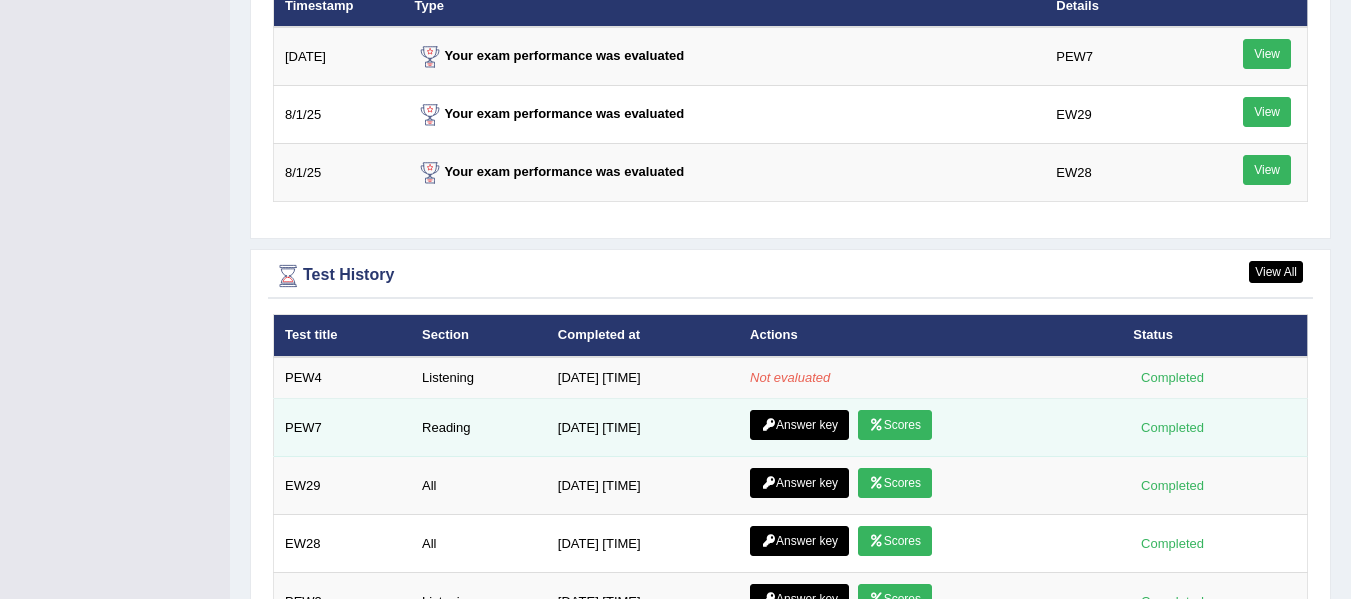 click on "Answer key" at bounding box center [799, 425] 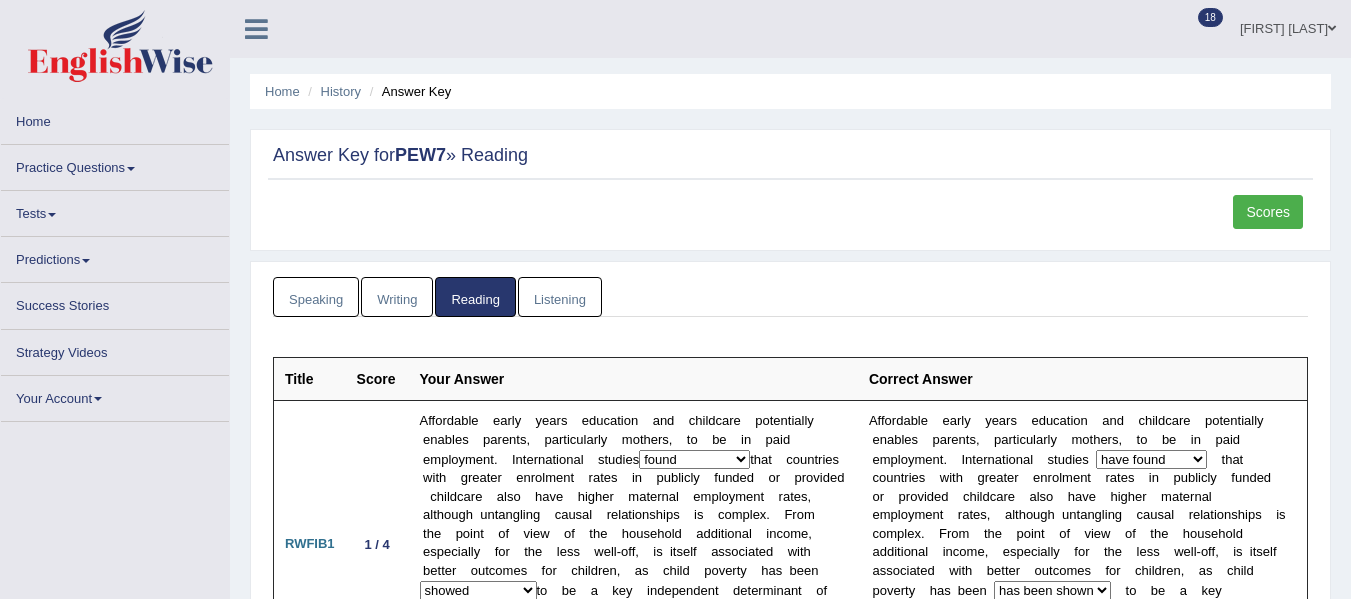 scroll, scrollTop: 0, scrollLeft: 0, axis: both 